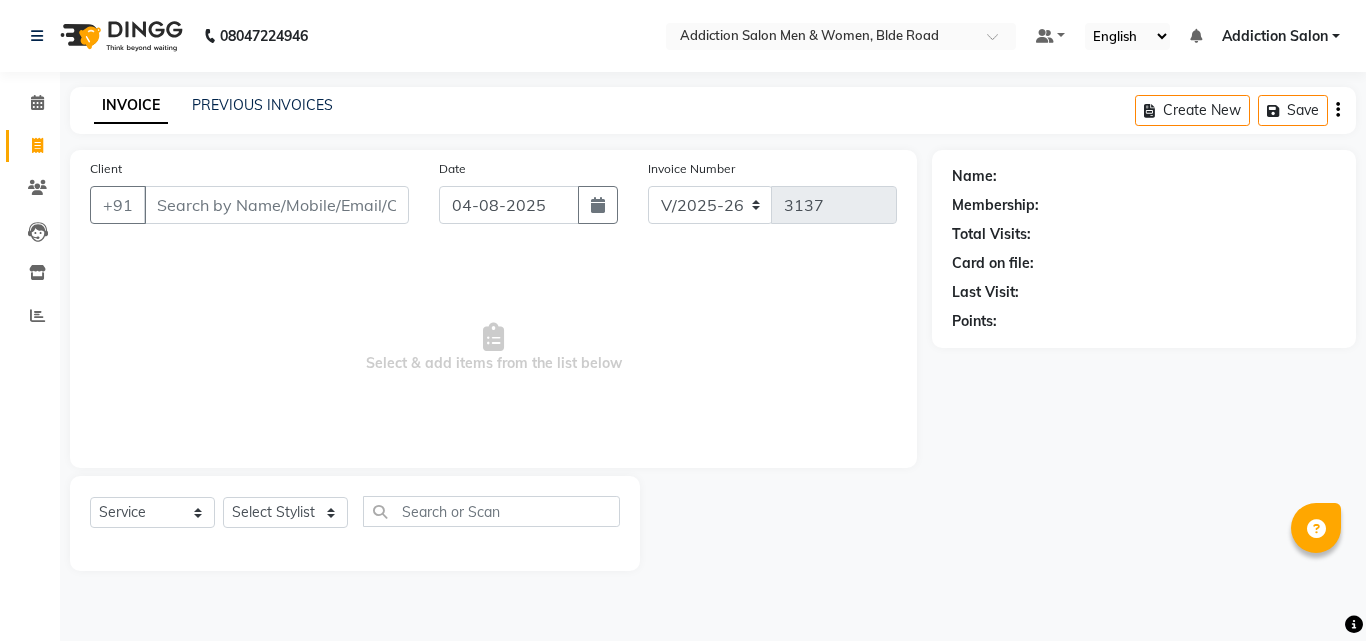 select on "6595" 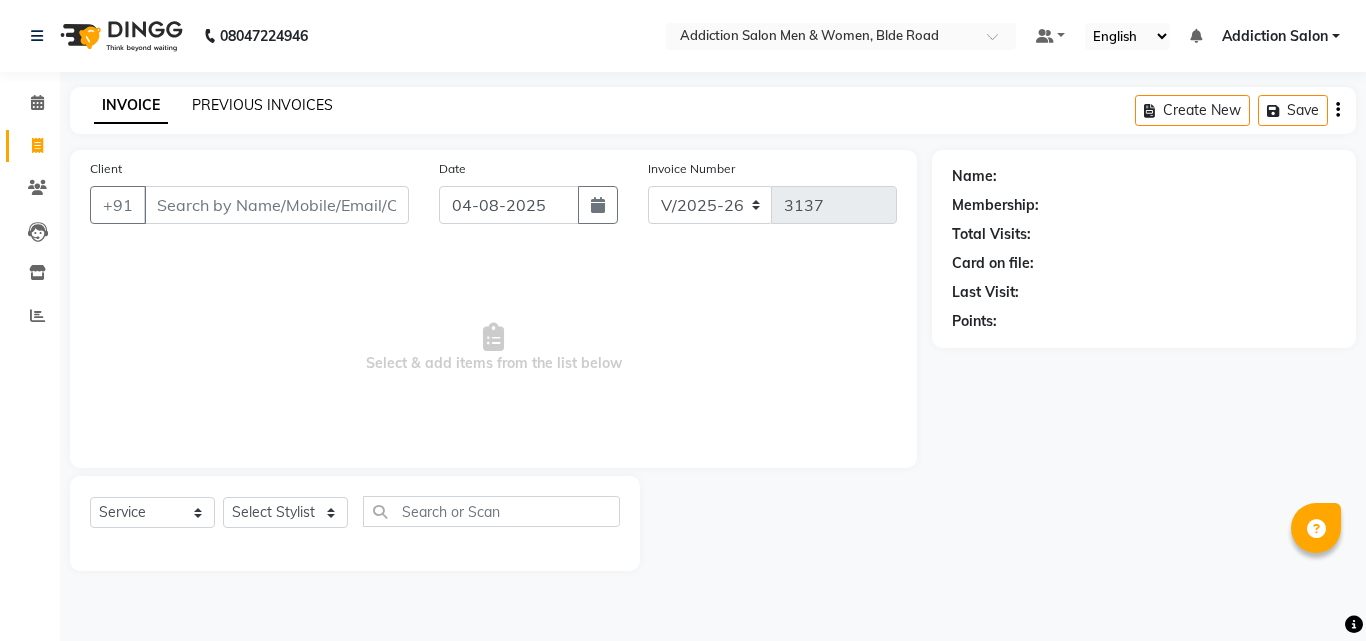 scroll, scrollTop: 0, scrollLeft: 0, axis: both 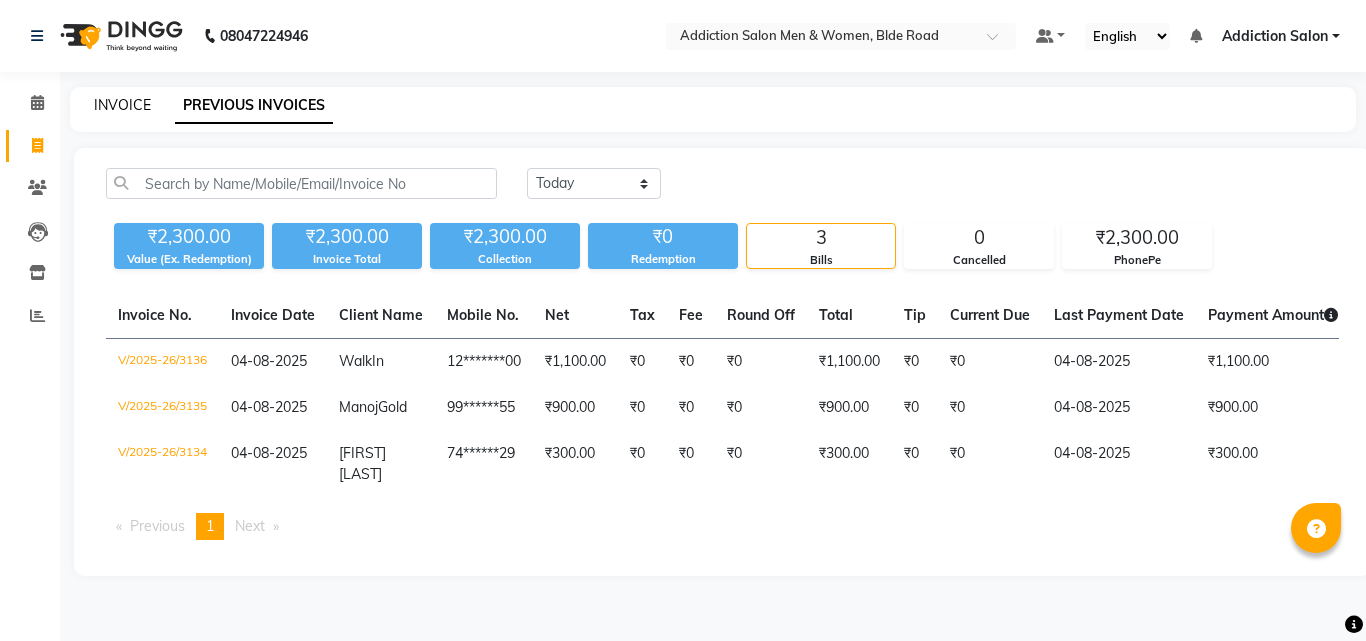 click on "INVOICE" 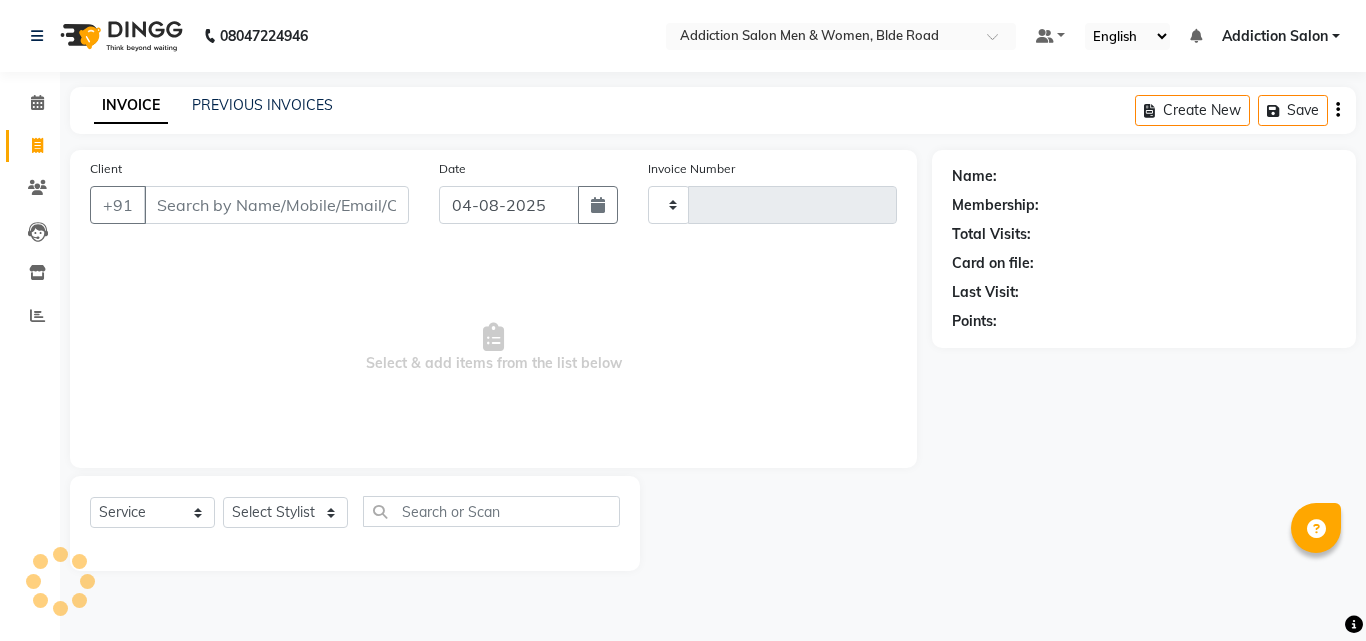 type on "3137" 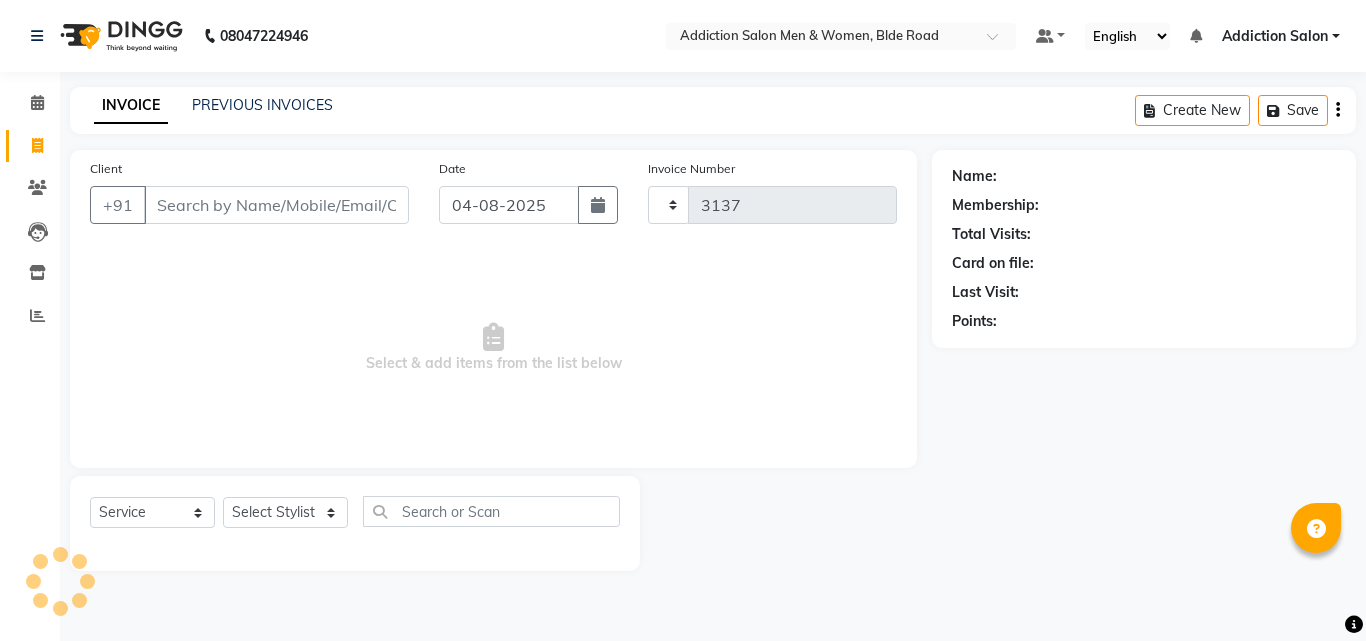 select on "6595" 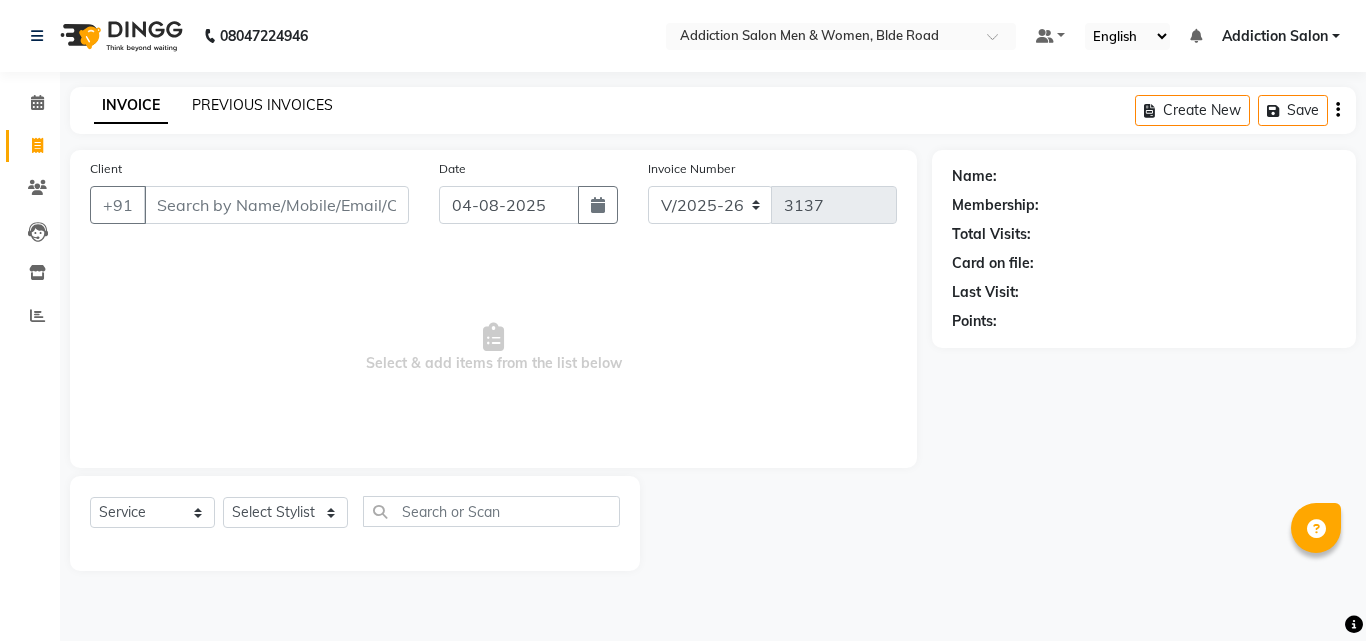 click on "PREVIOUS INVOICES" 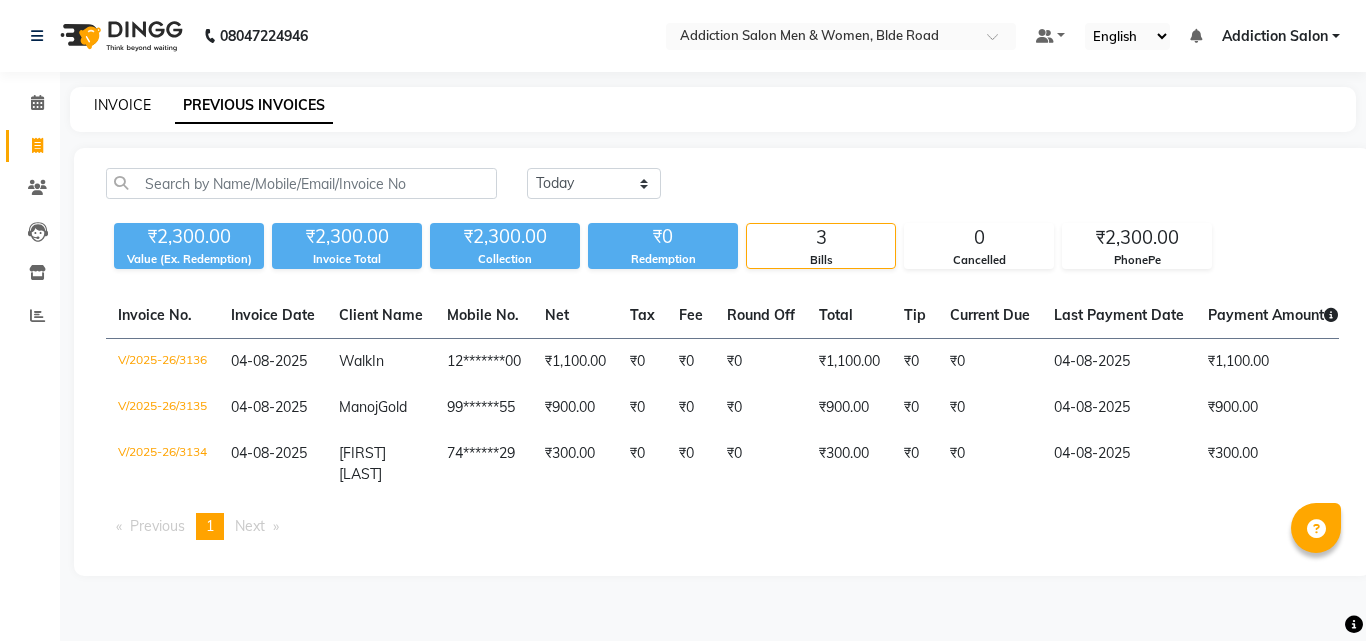click on "INVOICE" 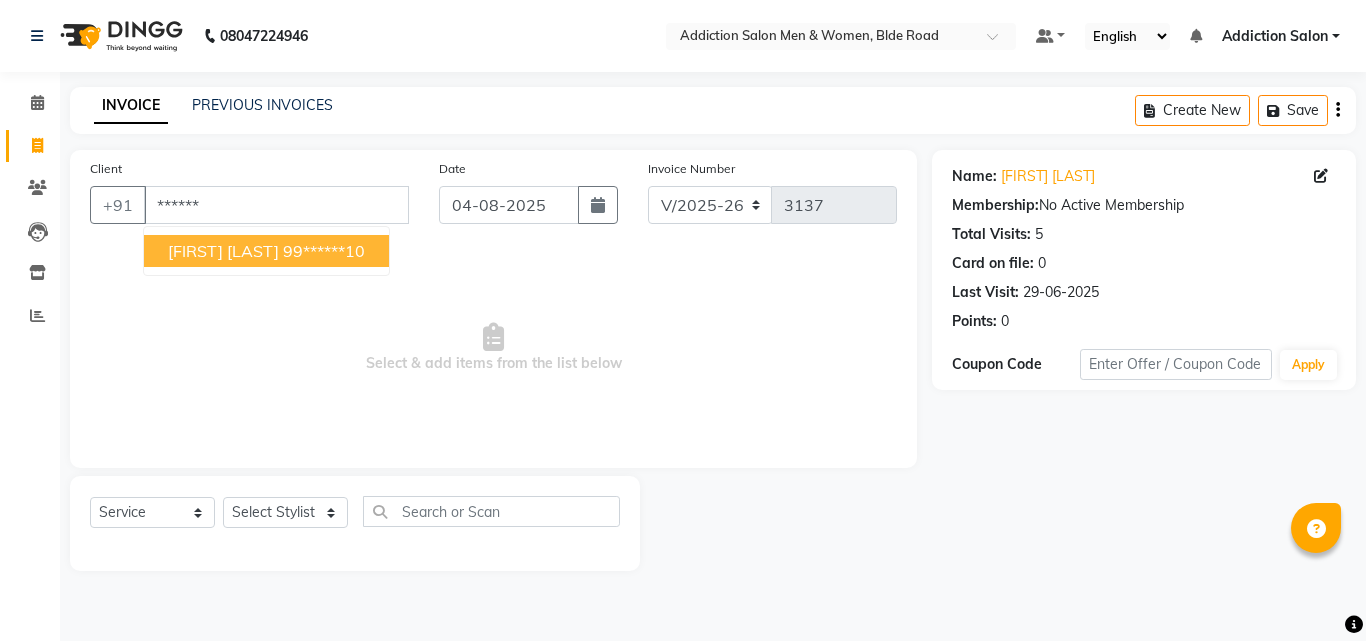 click on "[FIRST] [LAST]" at bounding box center [223, 251] 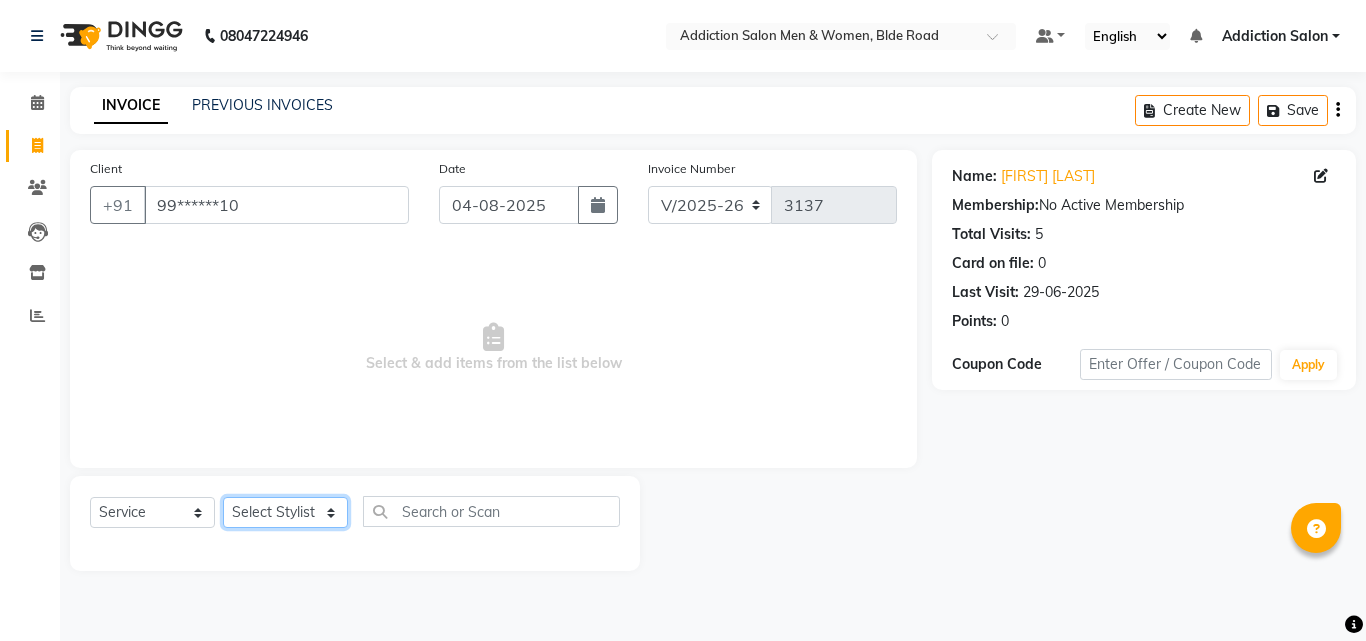 click on "Select Stylist Addiction Salon ANJALI BANSIKA Kamal KARAN KOUSHIK Nikhil Nilesh  pal Pranav REKHA RATHOD SHARDA" 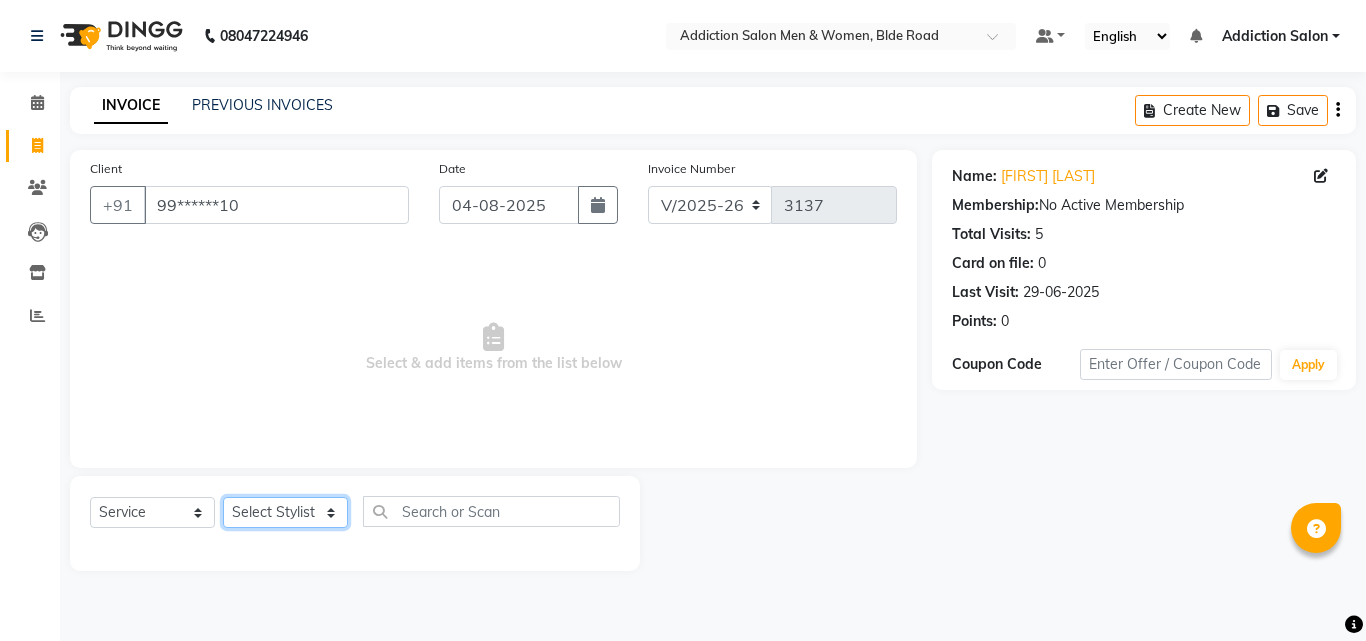 select on "50849" 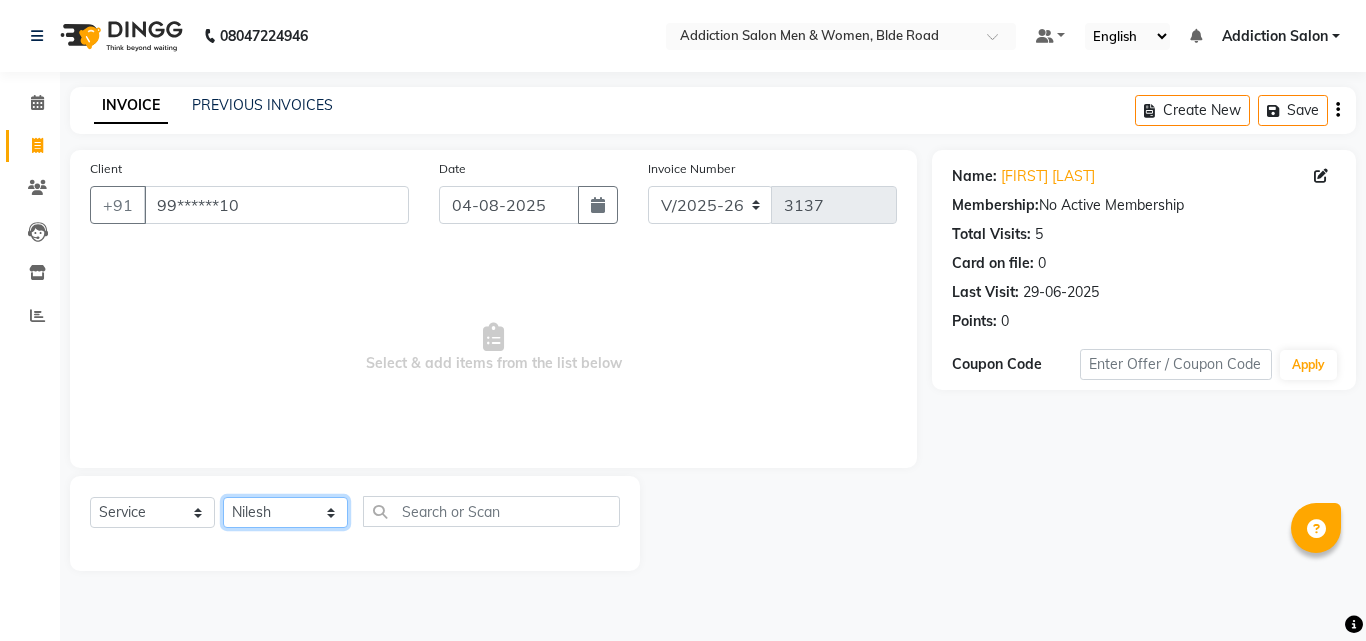 click on "Select Stylist Addiction Salon ANJALI BANSIKA Kamal KARAN KOUSHIK Nikhil Nilesh  pal Pranav REKHA RATHOD SHARDA" 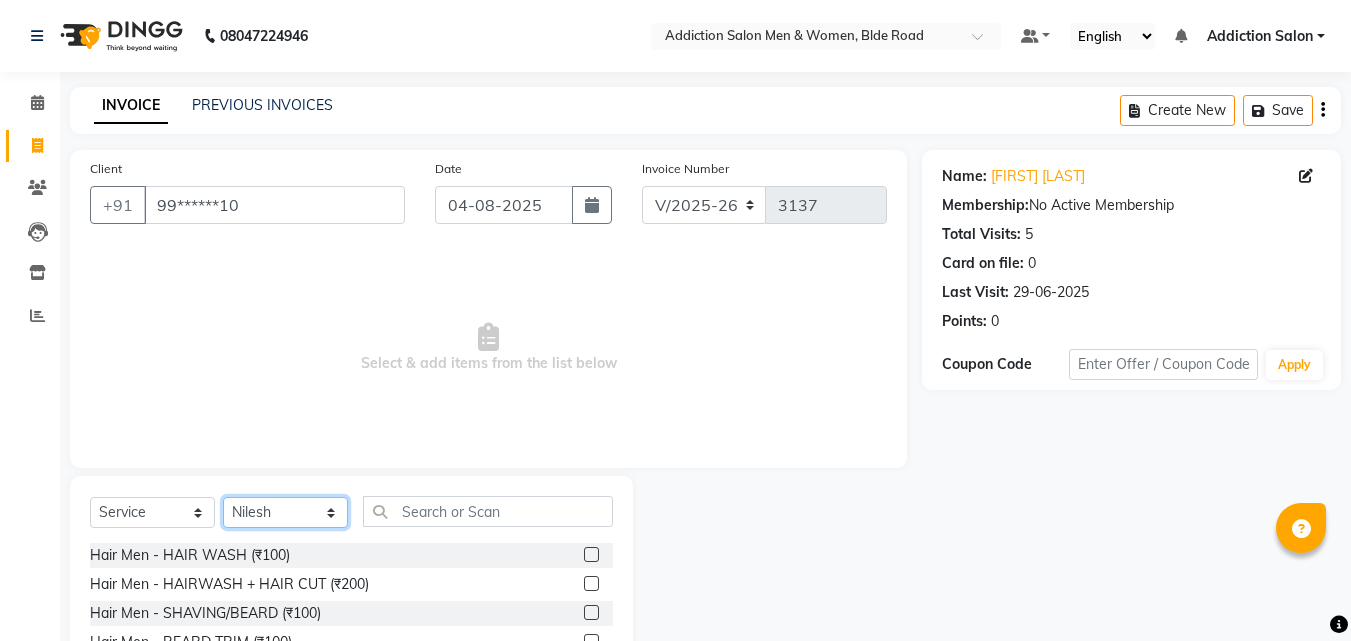 scroll, scrollTop: 100, scrollLeft: 0, axis: vertical 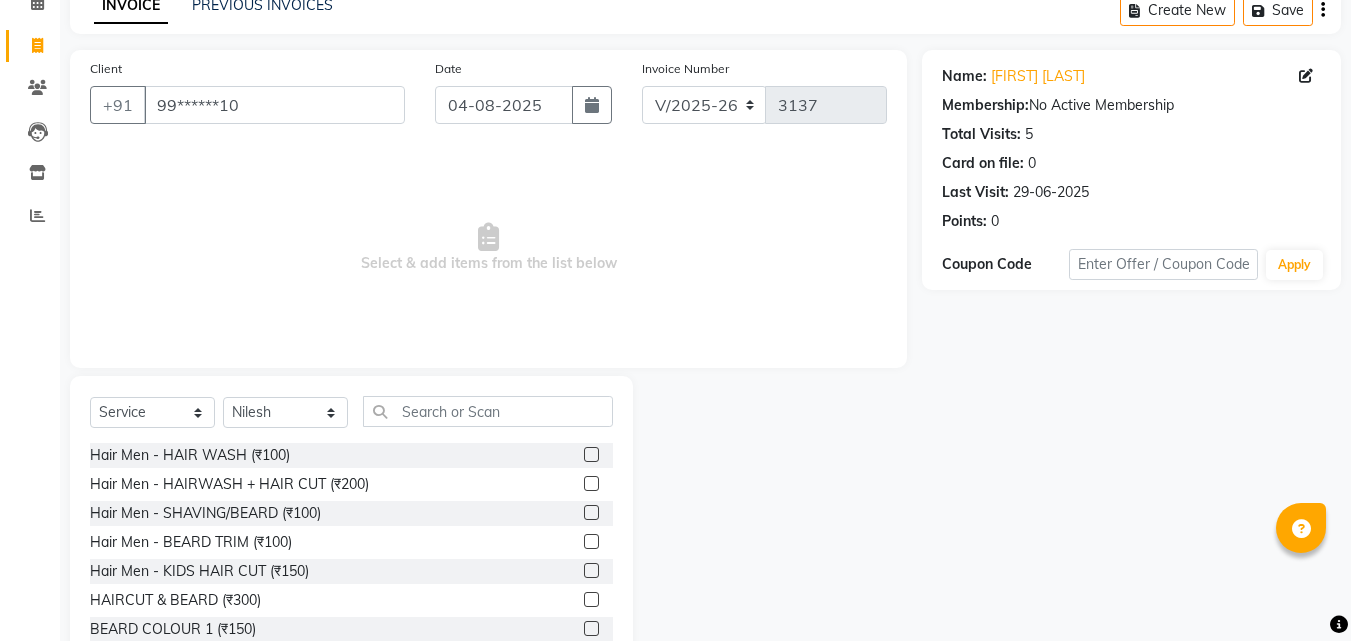 click 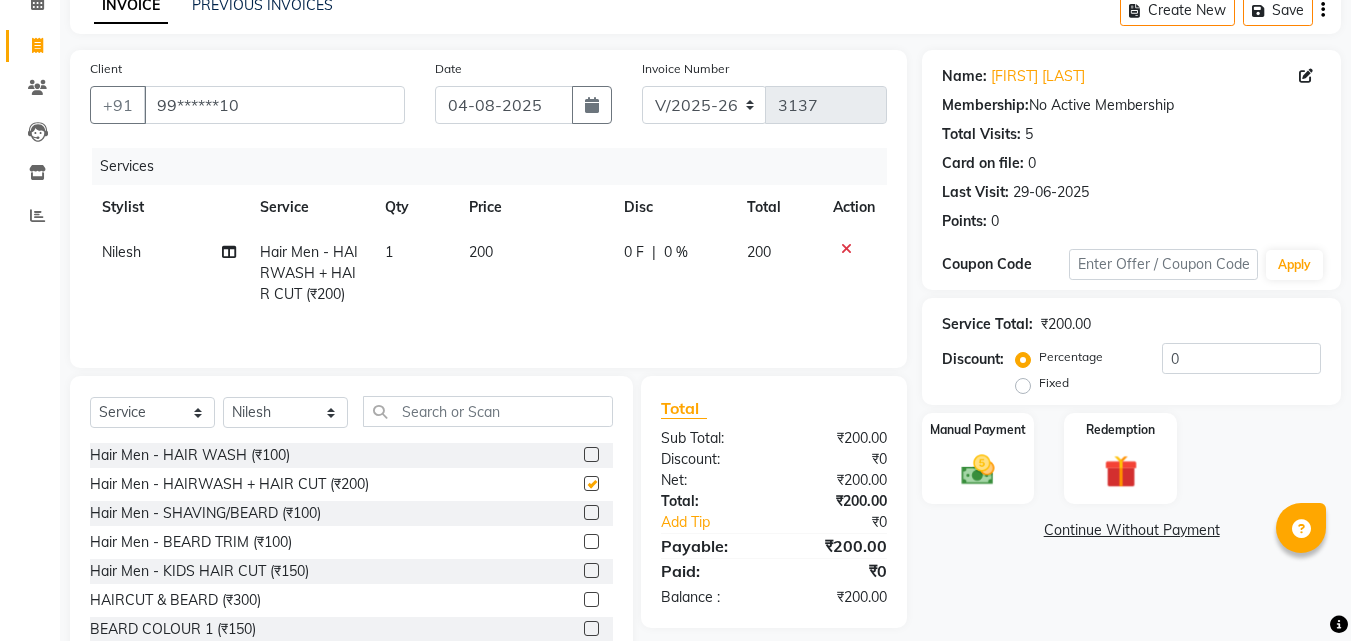 checkbox on "false" 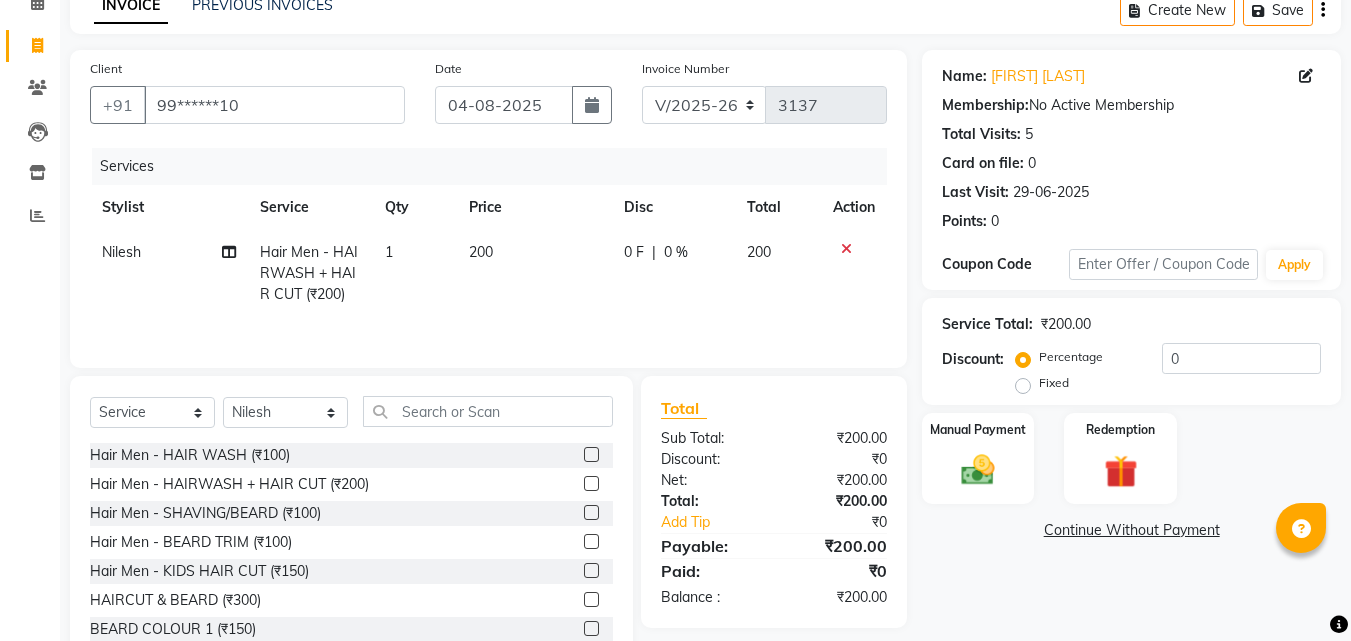 click 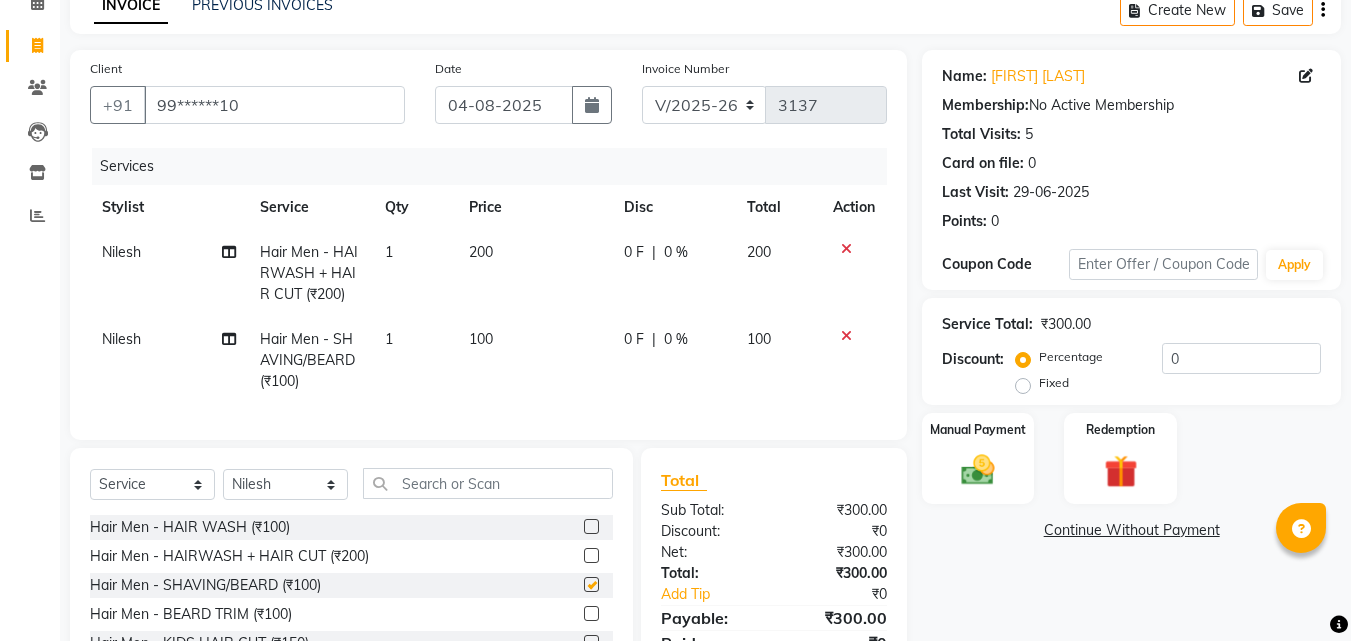 checkbox on "false" 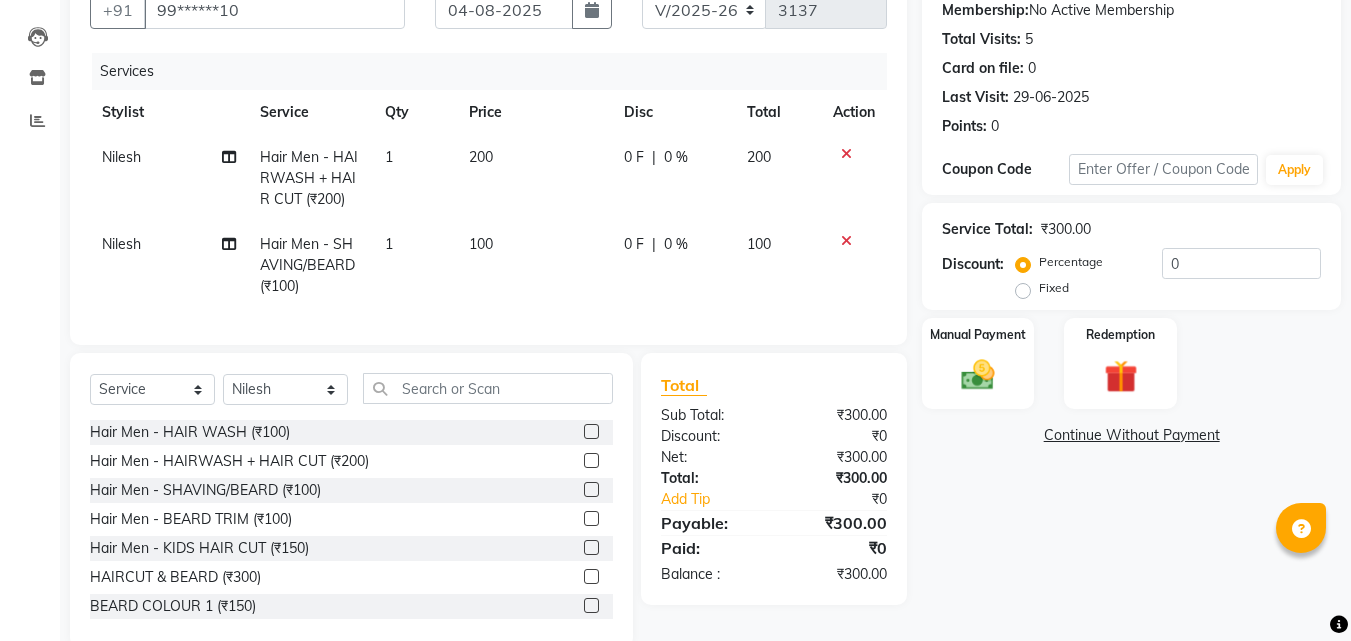 scroll, scrollTop: 200, scrollLeft: 0, axis: vertical 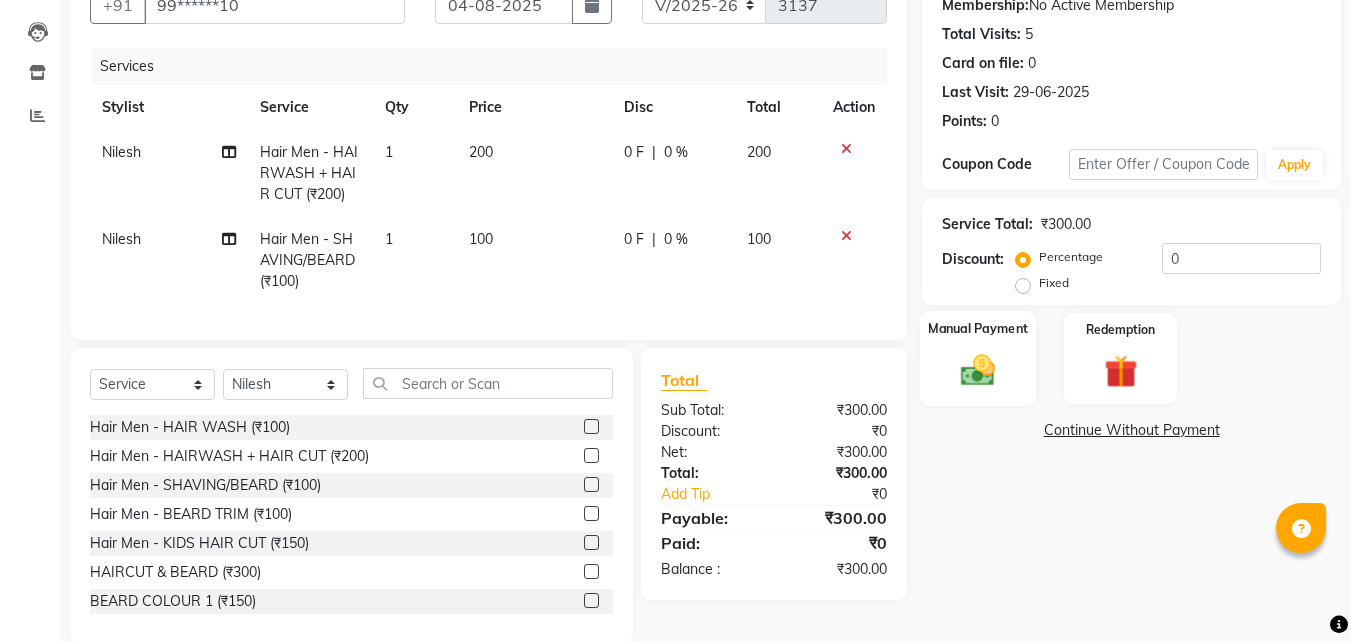click on "Manual Payment" 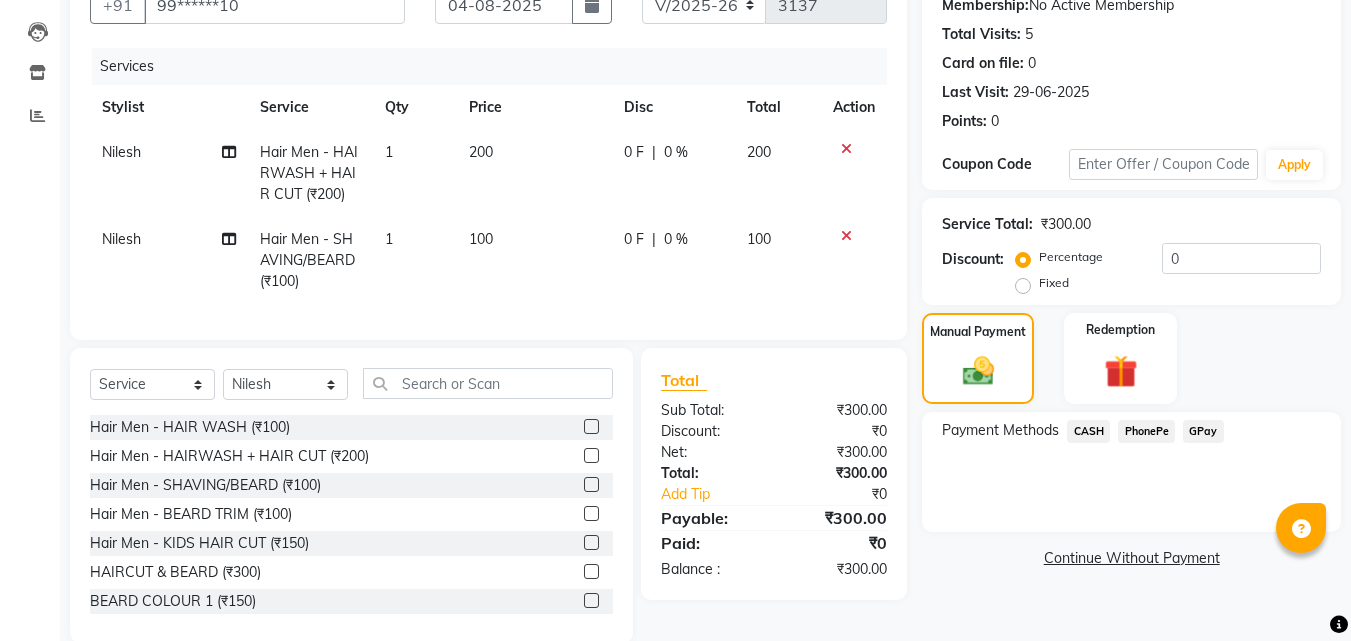 click on "PhonePe" 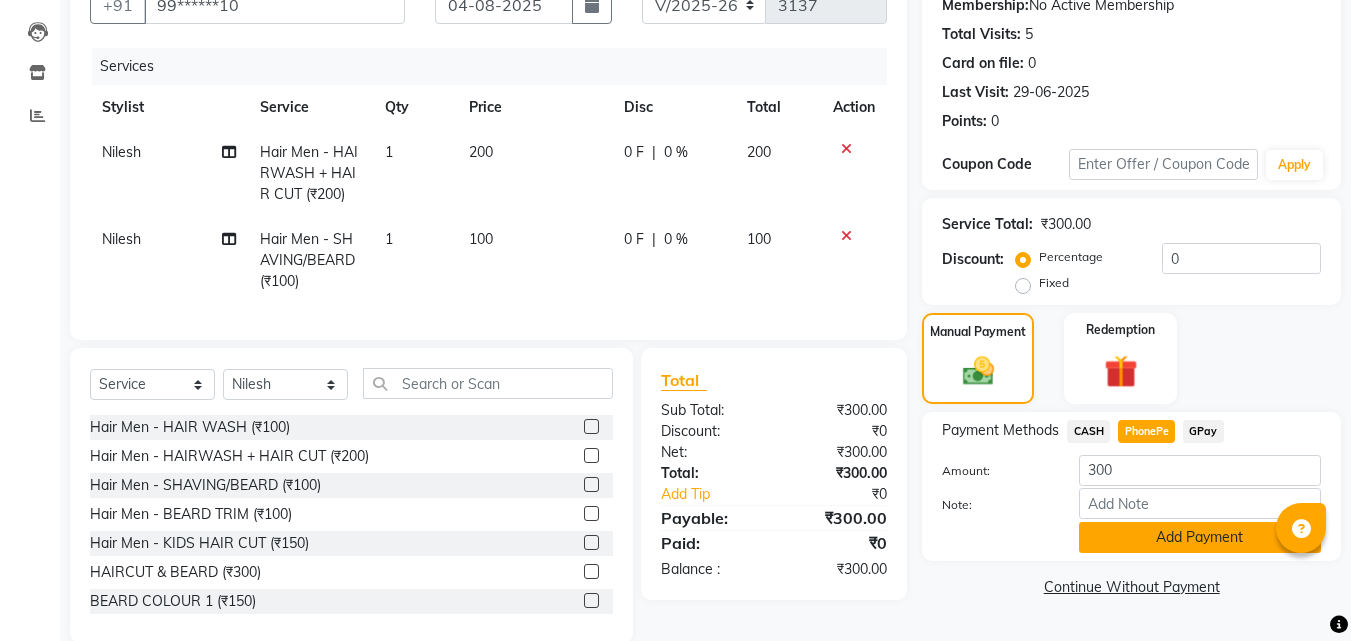 click on "Add Payment" 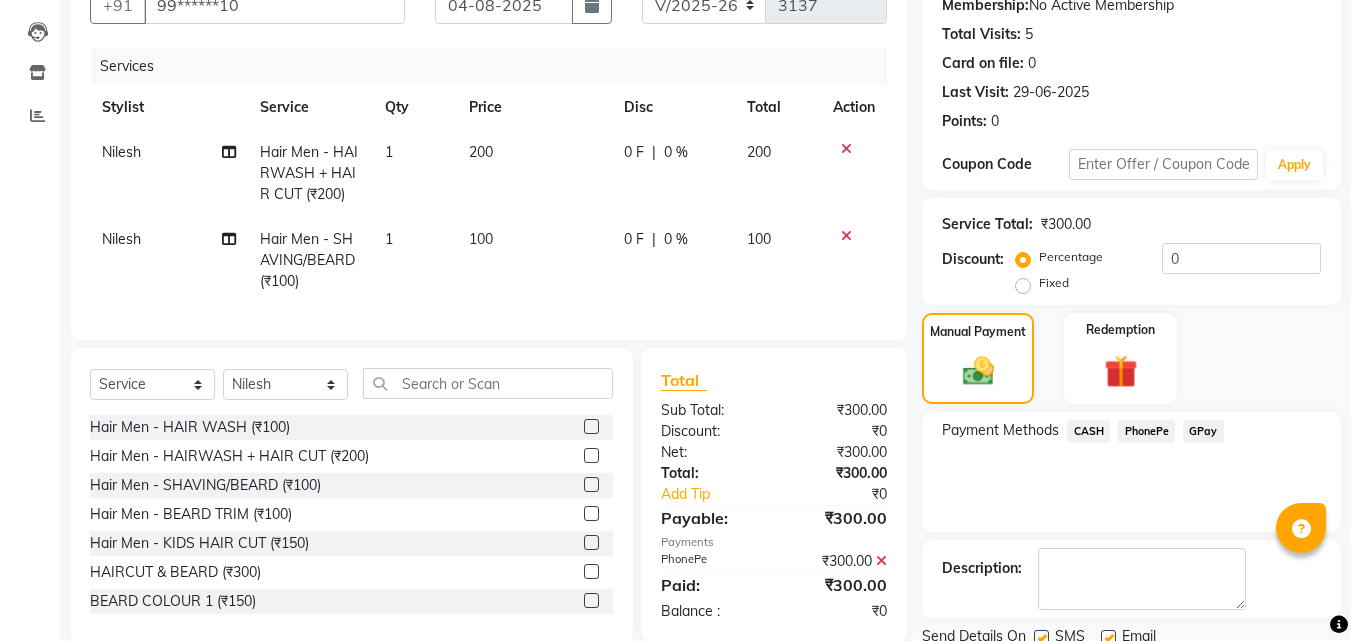 scroll, scrollTop: 275, scrollLeft: 0, axis: vertical 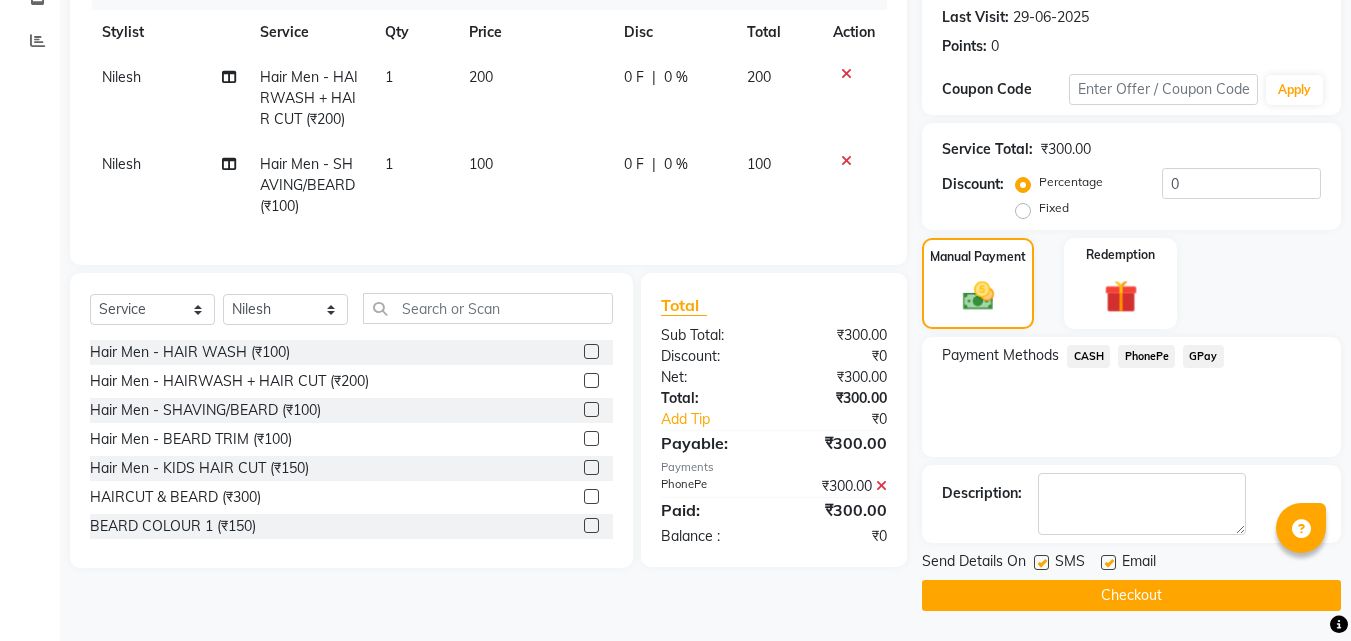 click on "Checkout" 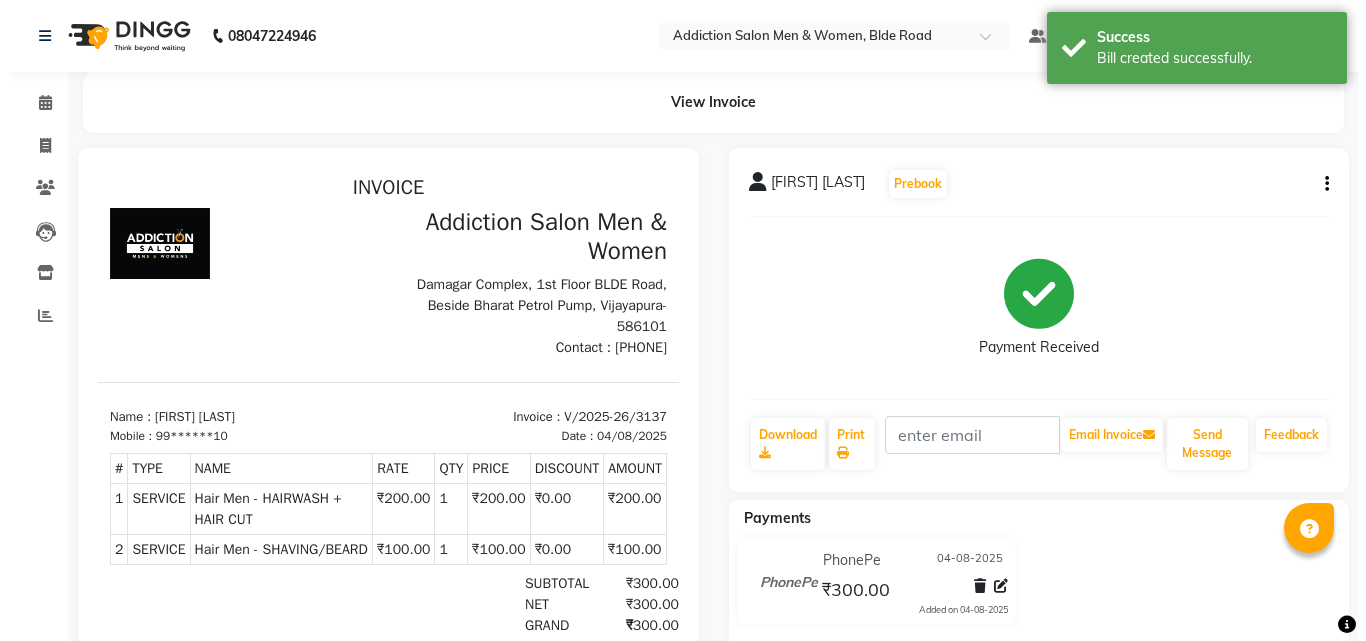 scroll, scrollTop: 0, scrollLeft: 0, axis: both 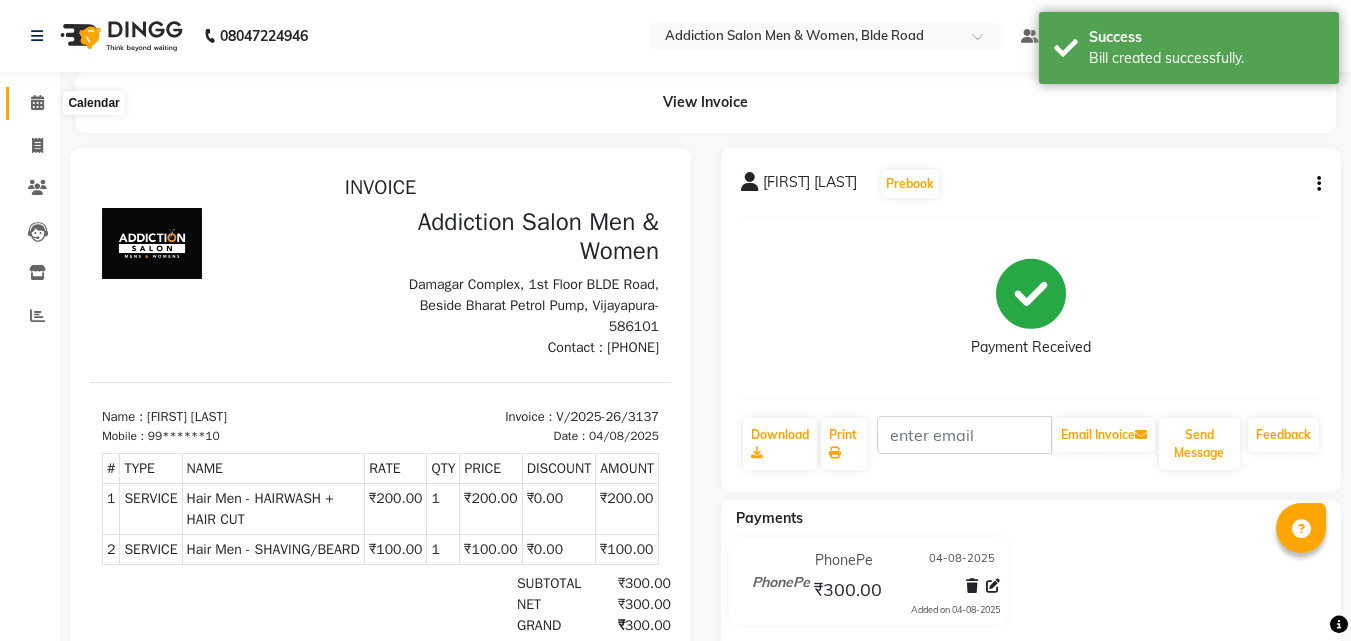 click 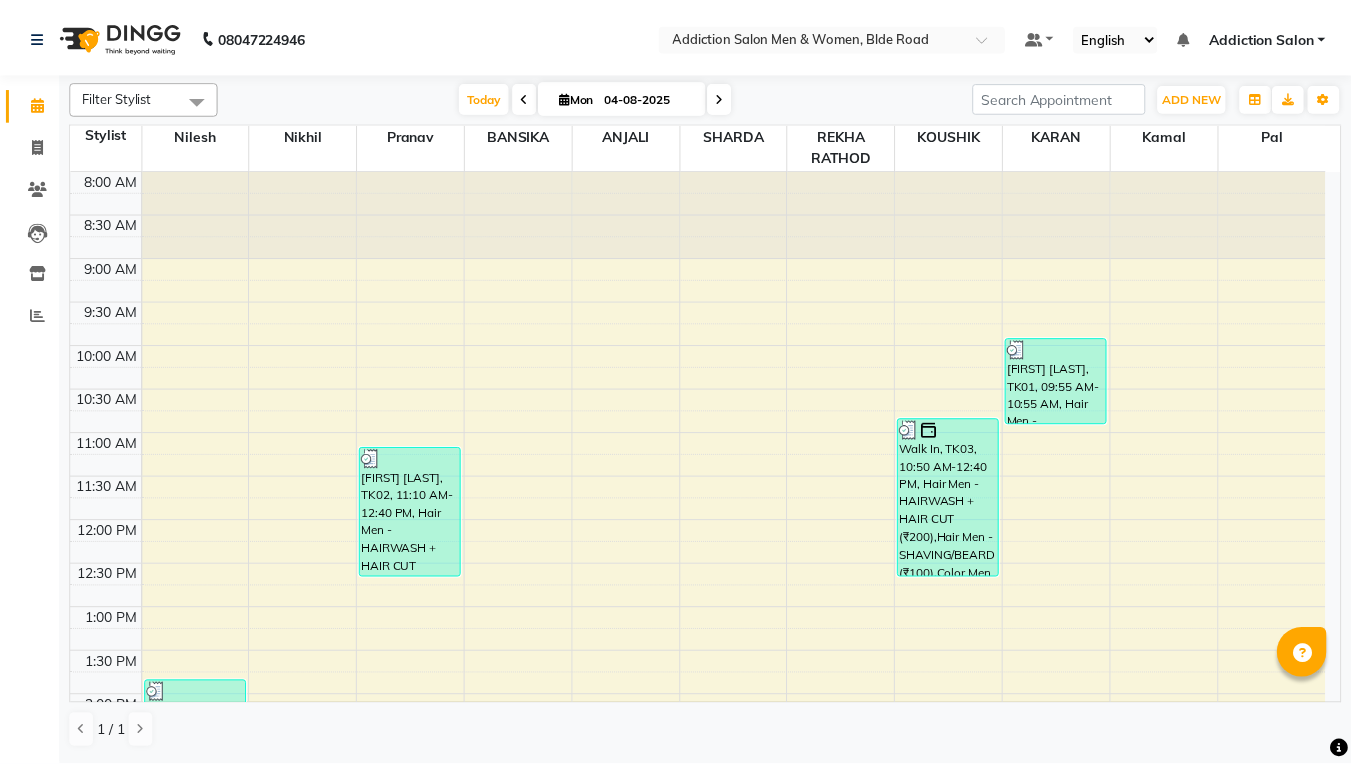 scroll, scrollTop: 100, scrollLeft: 0, axis: vertical 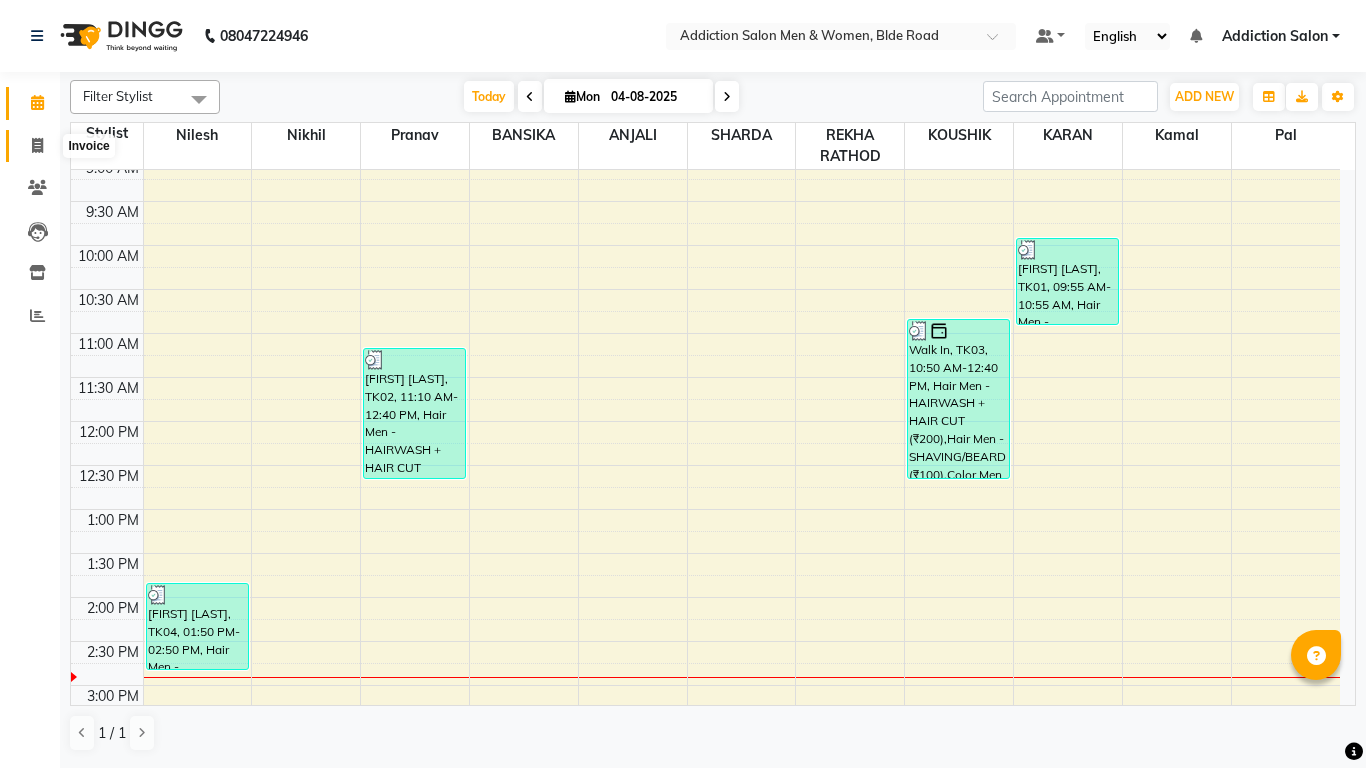 click 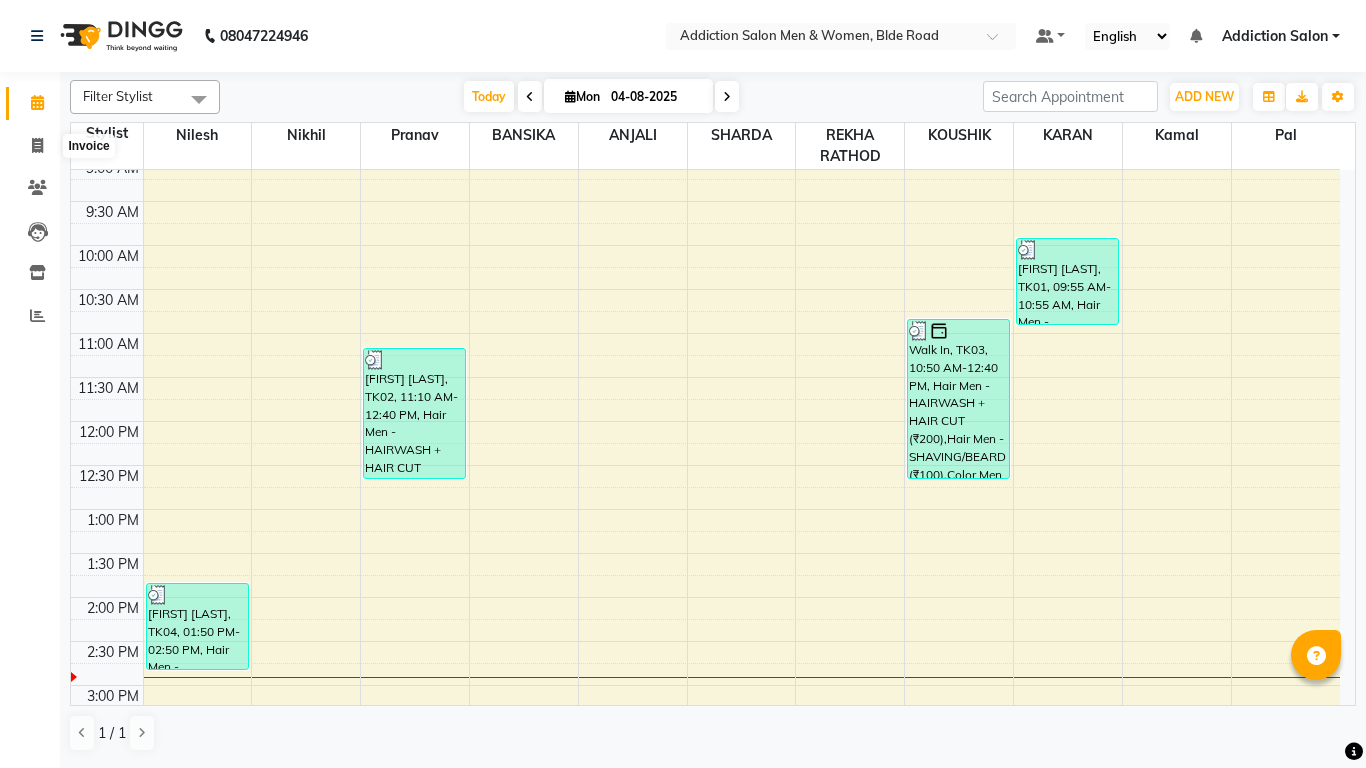 select on "service" 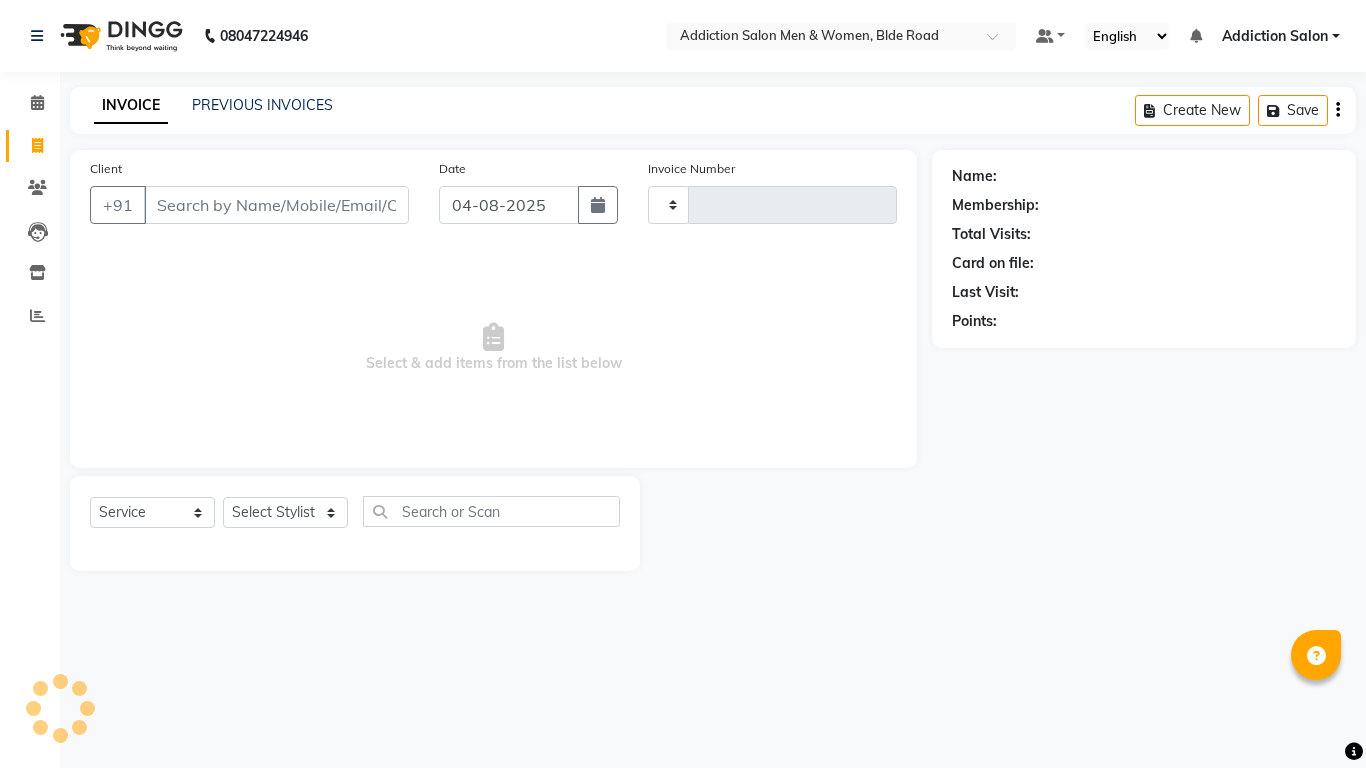 type on "3138" 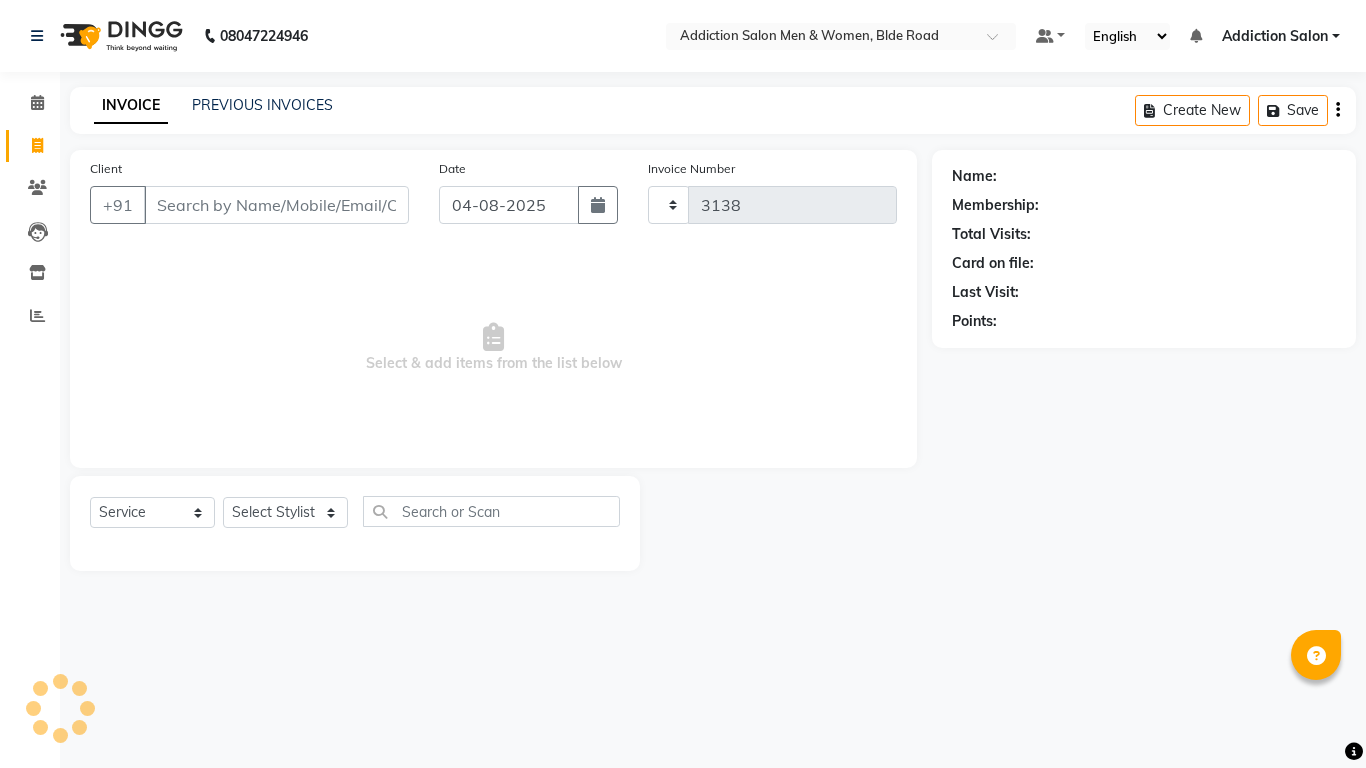 select on "6595" 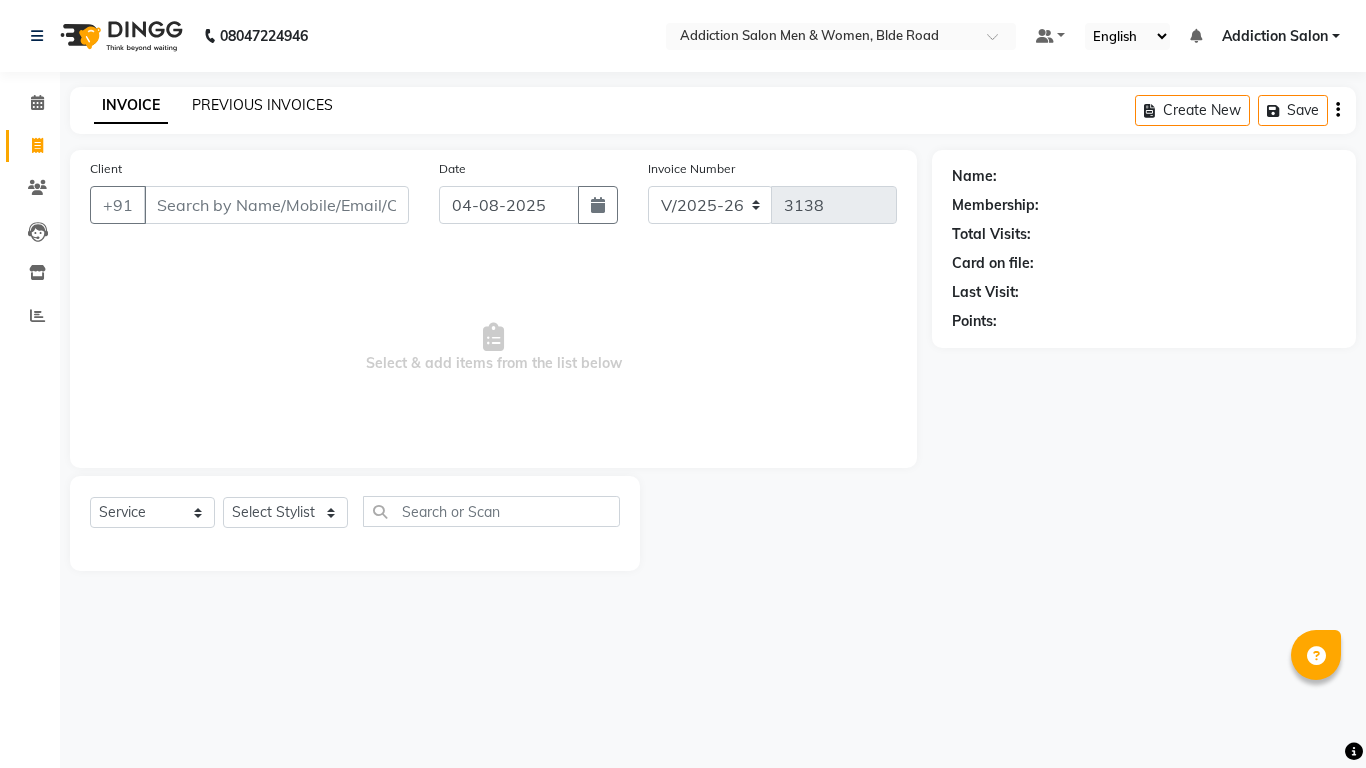 click on "PREVIOUS INVOICES" 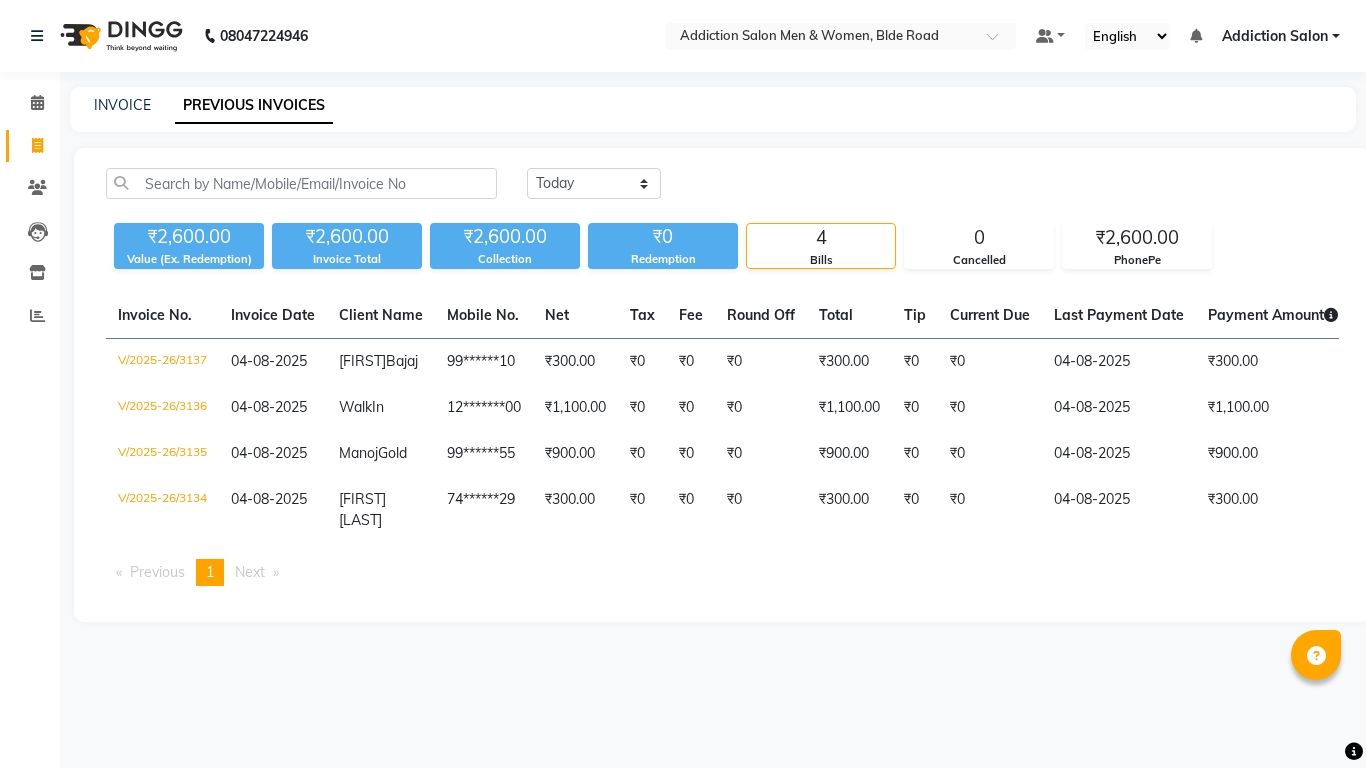 click on "08047224946 Select Location × Addiction Salon Men & Women, Blde Road Default Panel My Panel English ENGLISH Español العربية मराठी हिंदी ગુજરાતી தமிழ் 中文 Notifications nothing to show Addiction Salon Manage Profile Change Password Sign out  Version:3.15.11  ☀ Addiction Salon Men & Women, BLDE Road  Calendar  Invoice  Clients  Leads   Inventory  Reports Completed InProgress Upcoming Dropped Tentative Check-In Confirm Bookings Segments Page Builder INVOICE PREVIOUS INVOICES Today Yesterday Custom Range ₹2,600.00 Value (Ex. Redemption) ₹2,600.00 Invoice Total  ₹2,600.00 Collection ₹0 Redemption 4 Bills 0 Cancelled ₹2,600.00 PhonePe  Invoice No.   Invoice Date   Client Name   Mobile No.   Net   Tax   Fee   Round Off   Total   Tip   Current Due   Last Payment Date   Payment Amount   Payment Methods   Cancel Reason   Status   V/2025-26/3137  04-08-2025 [FIRST]  [LAST] ****** ₹300.00 ₹0  ₹0  ₹0 ₹300.00 ₹0 ₹0 04-08-2025 PhonePe -" at bounding box center (683, 384) 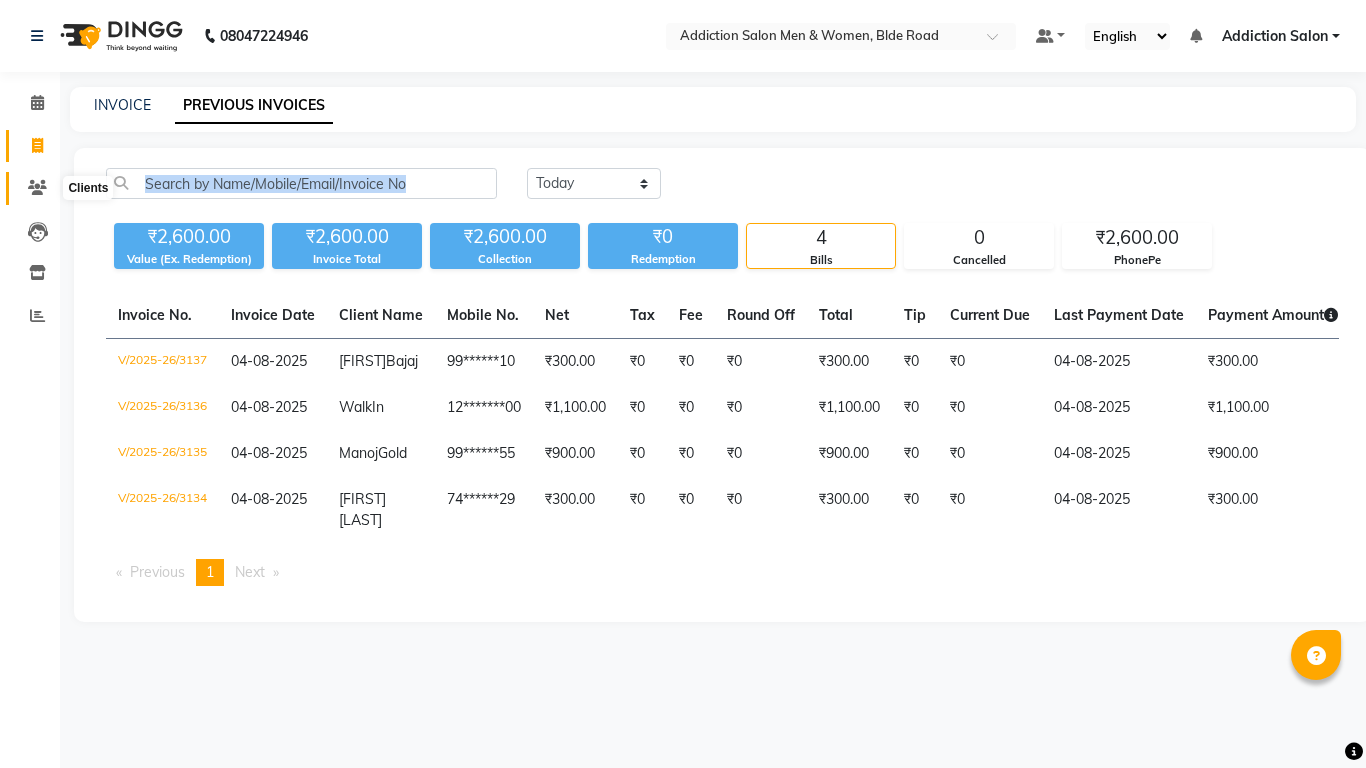 click 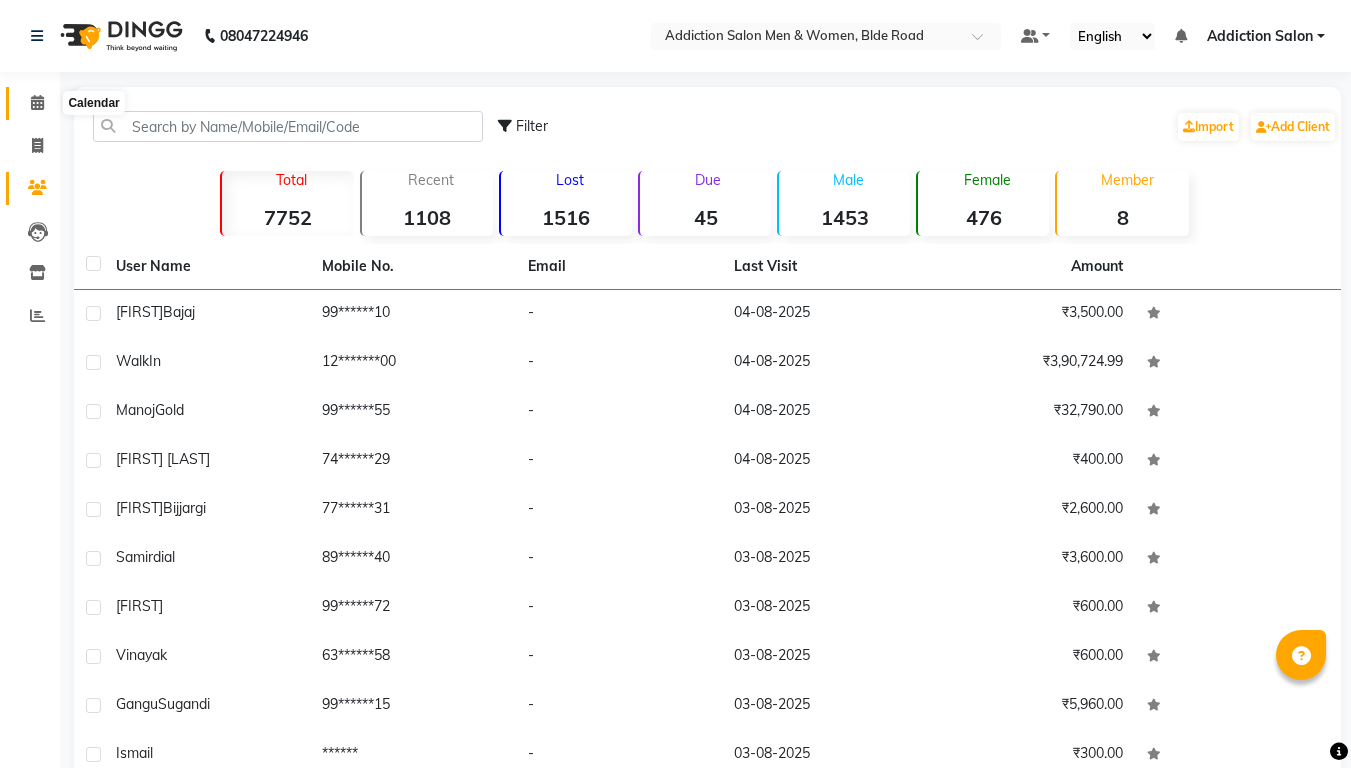 click 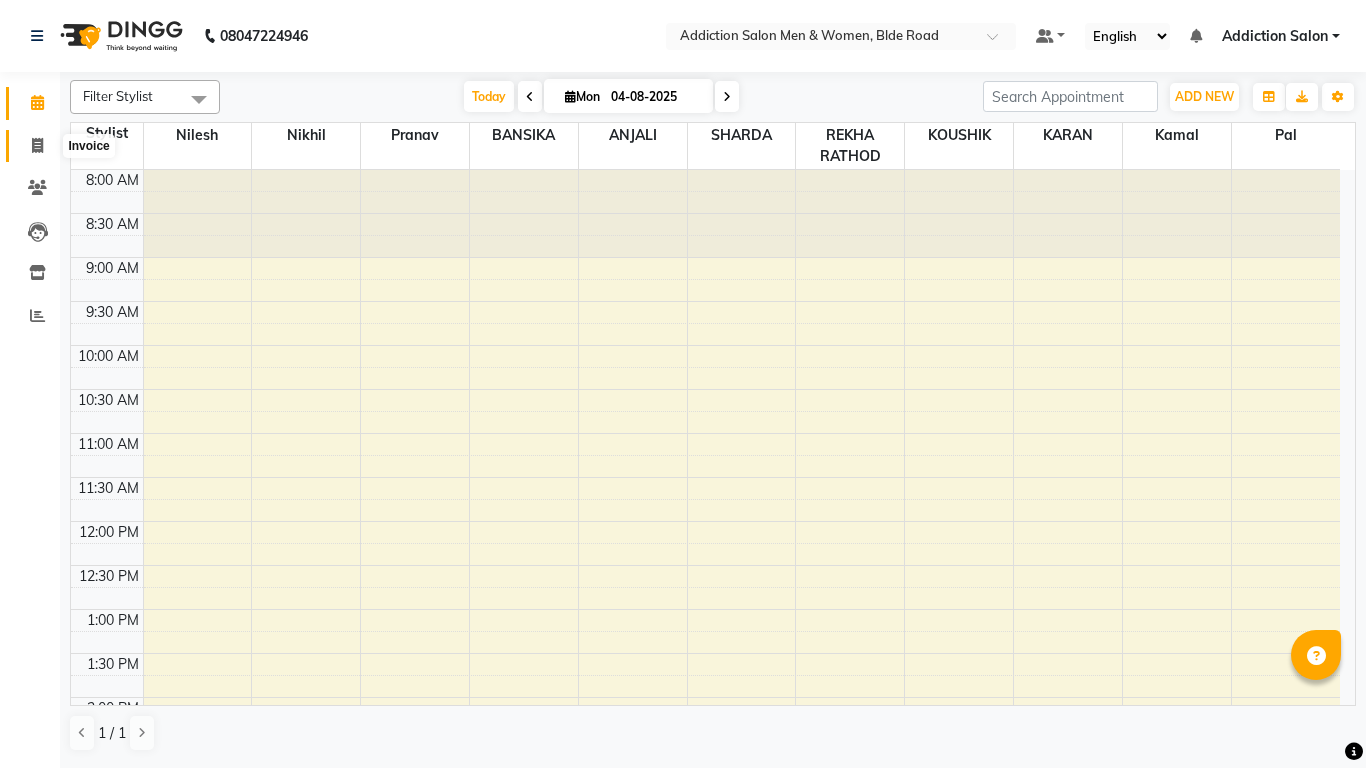 click 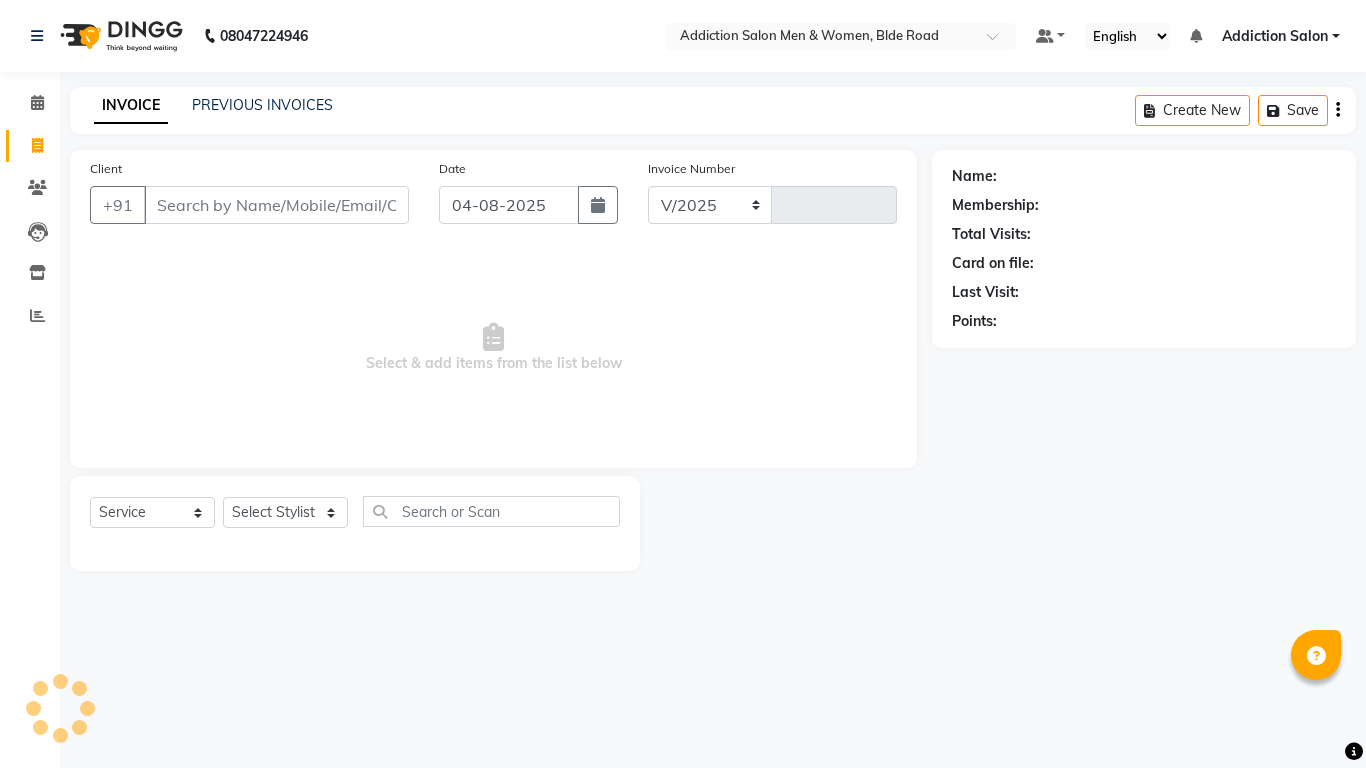 select on "6595" 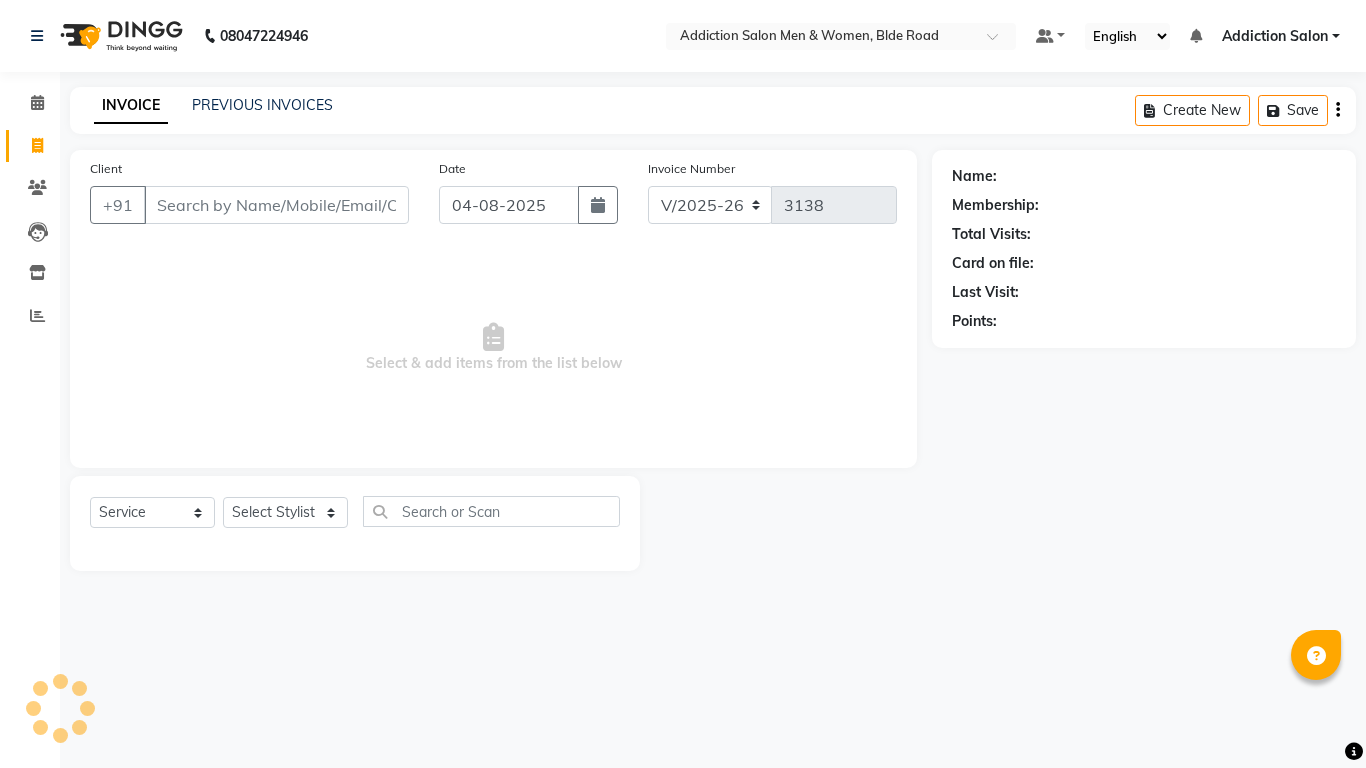 click on "Client" at bounding box center [276, 205] 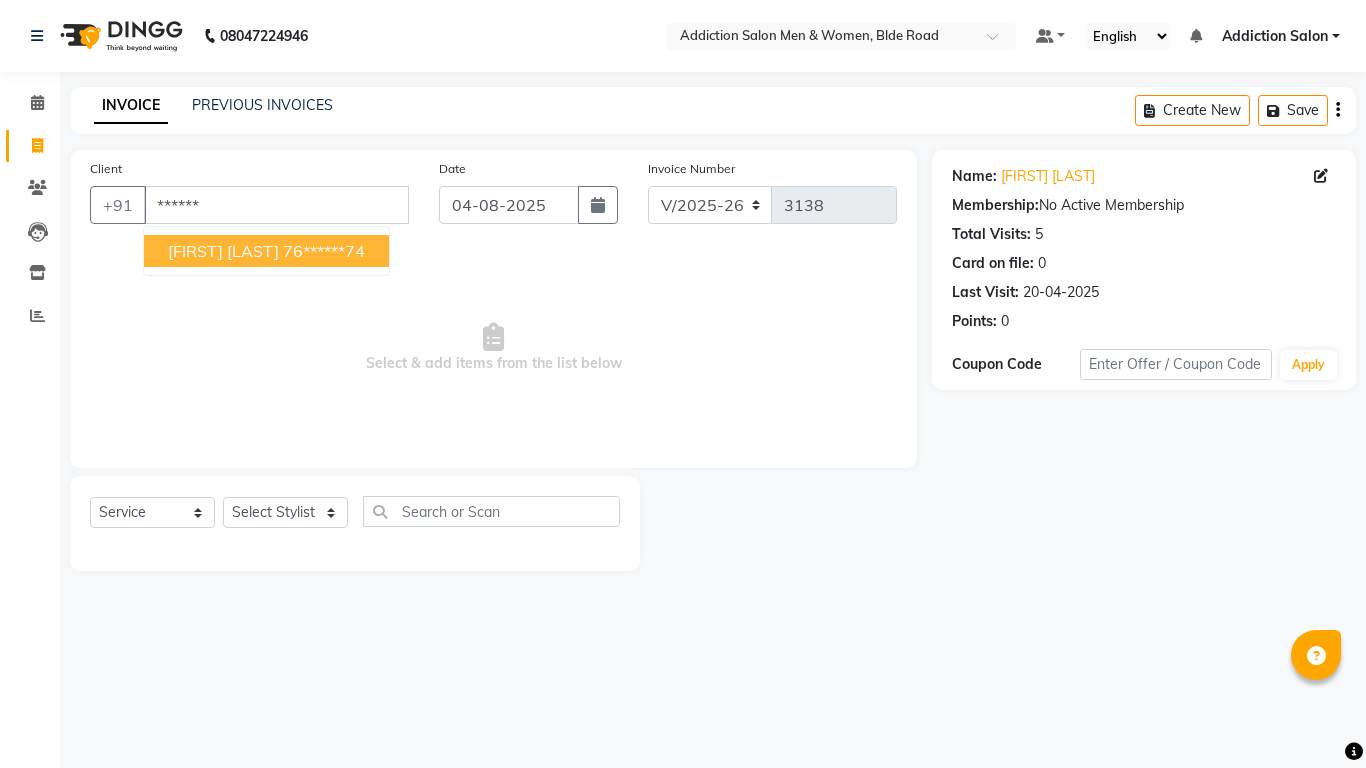 click on "[FIRST]  [LAST]" at bounding box center [223, 251] 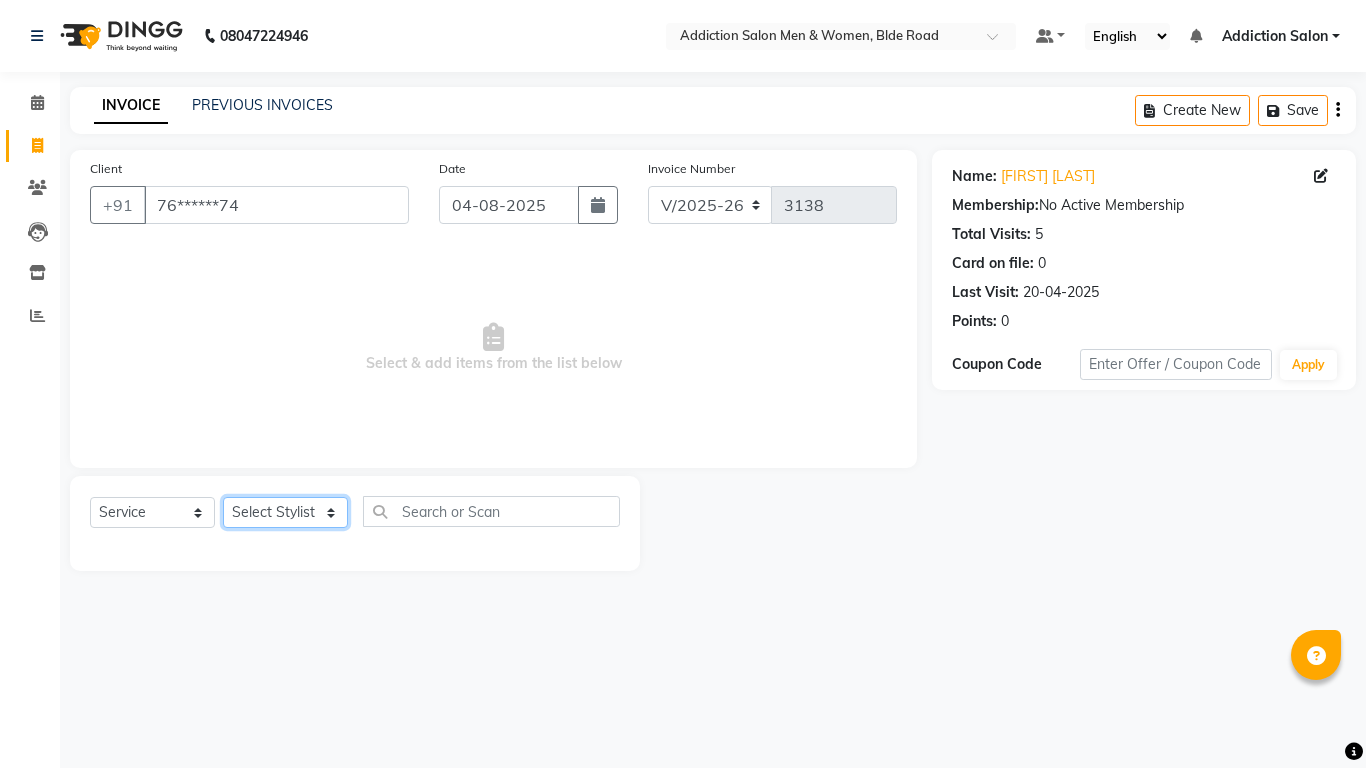 click on "Select Stylist Addiction Salon ANJALI BANSIKA Kamal KARAN KOUSHIK Nikhil Nilesh  pal Pranav REKHA RATHOD SHARDA" 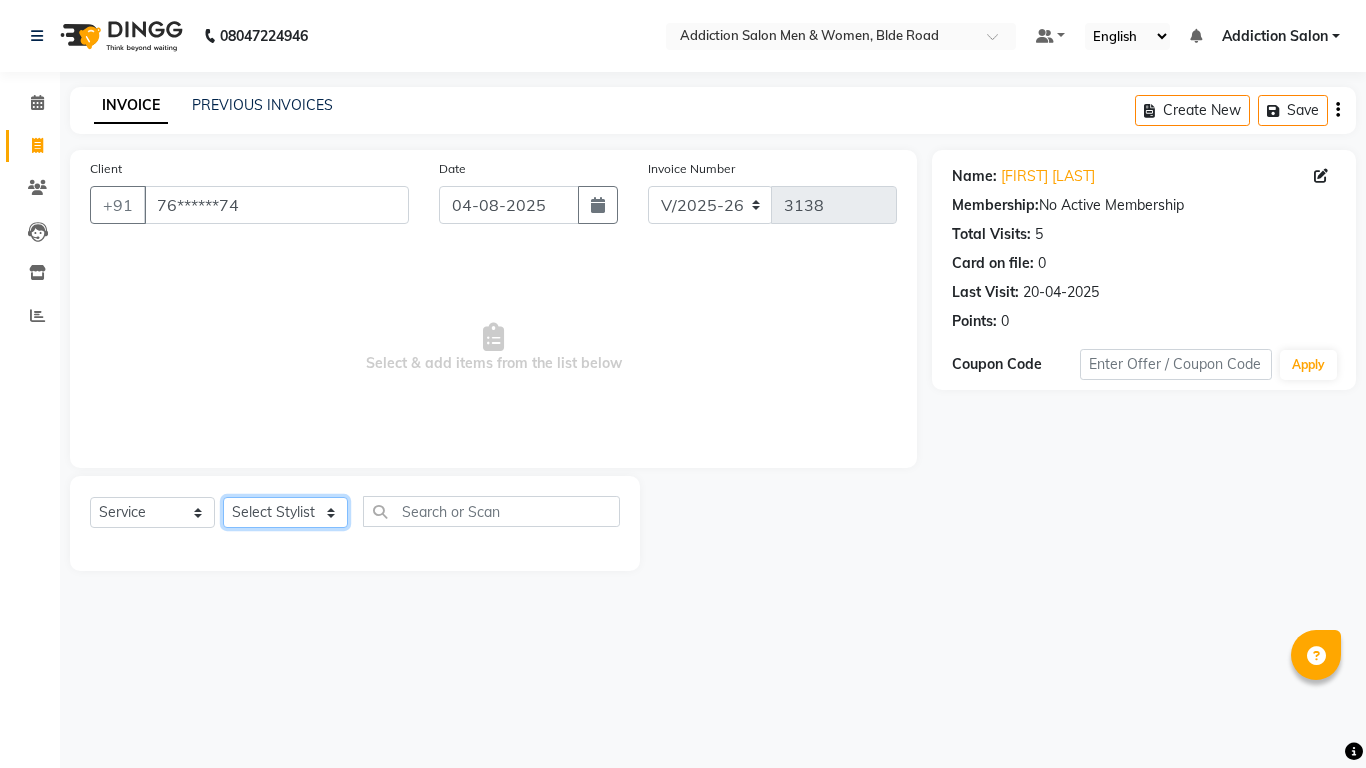 select on "61697" 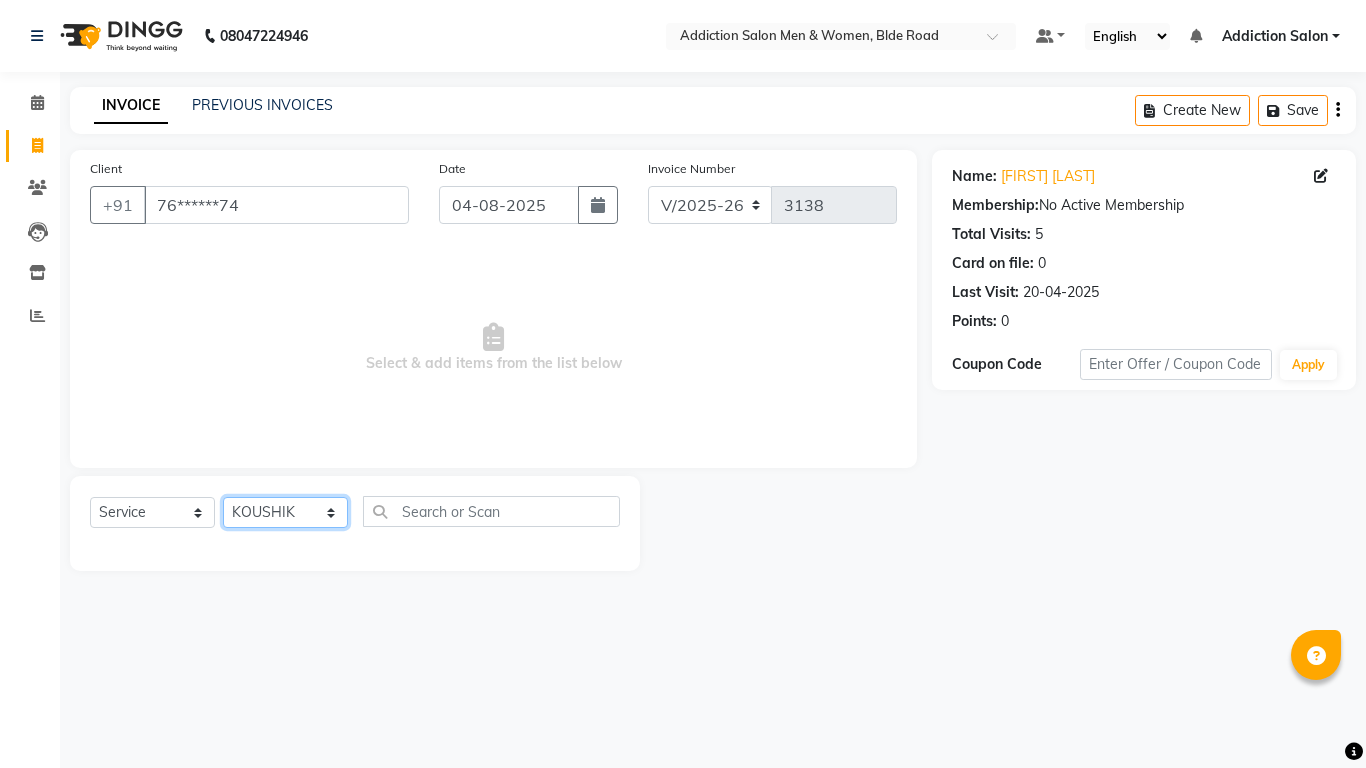 click on "Select Stylist Addiction Salon ANJALI BANSIKA Kamal KARAN KOUSHIK Nikhil Nilesh  pal Pranav REKHA RATHOD SHARDA" 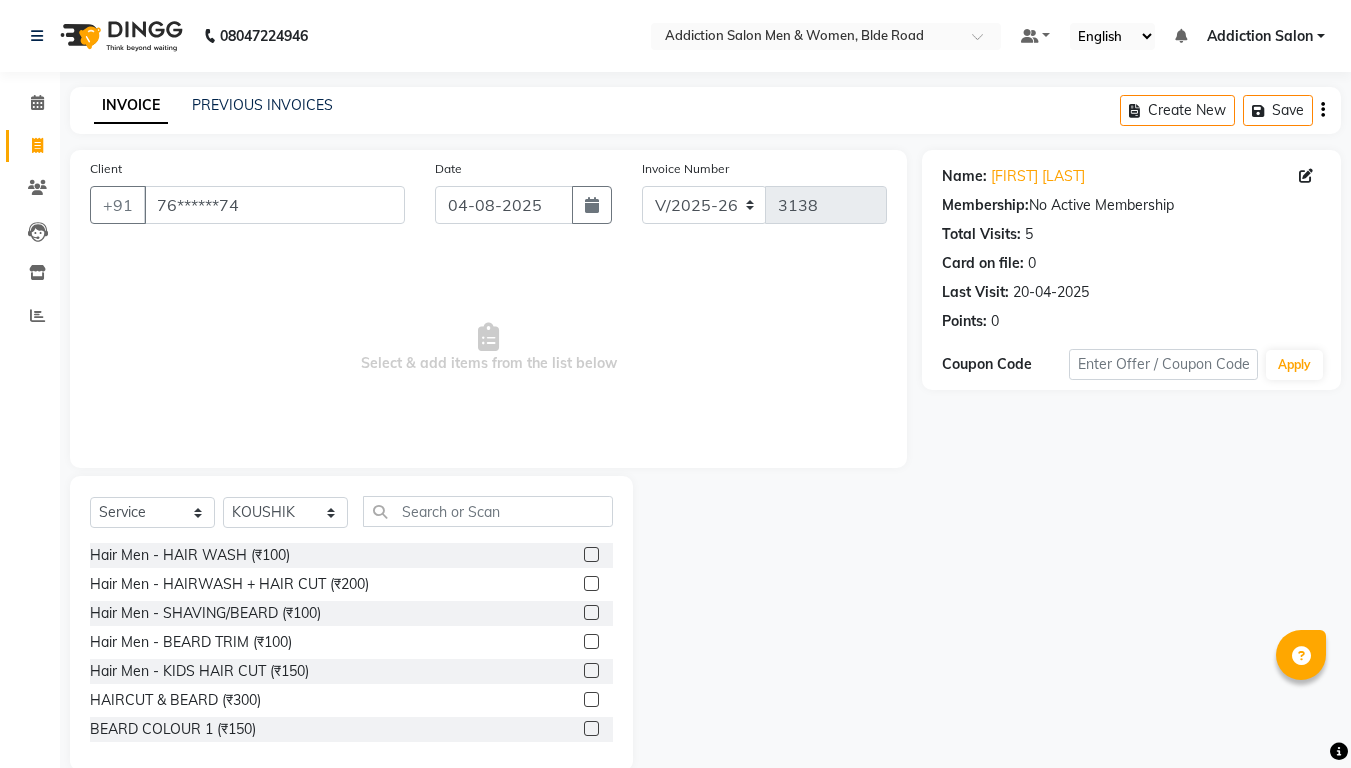 click 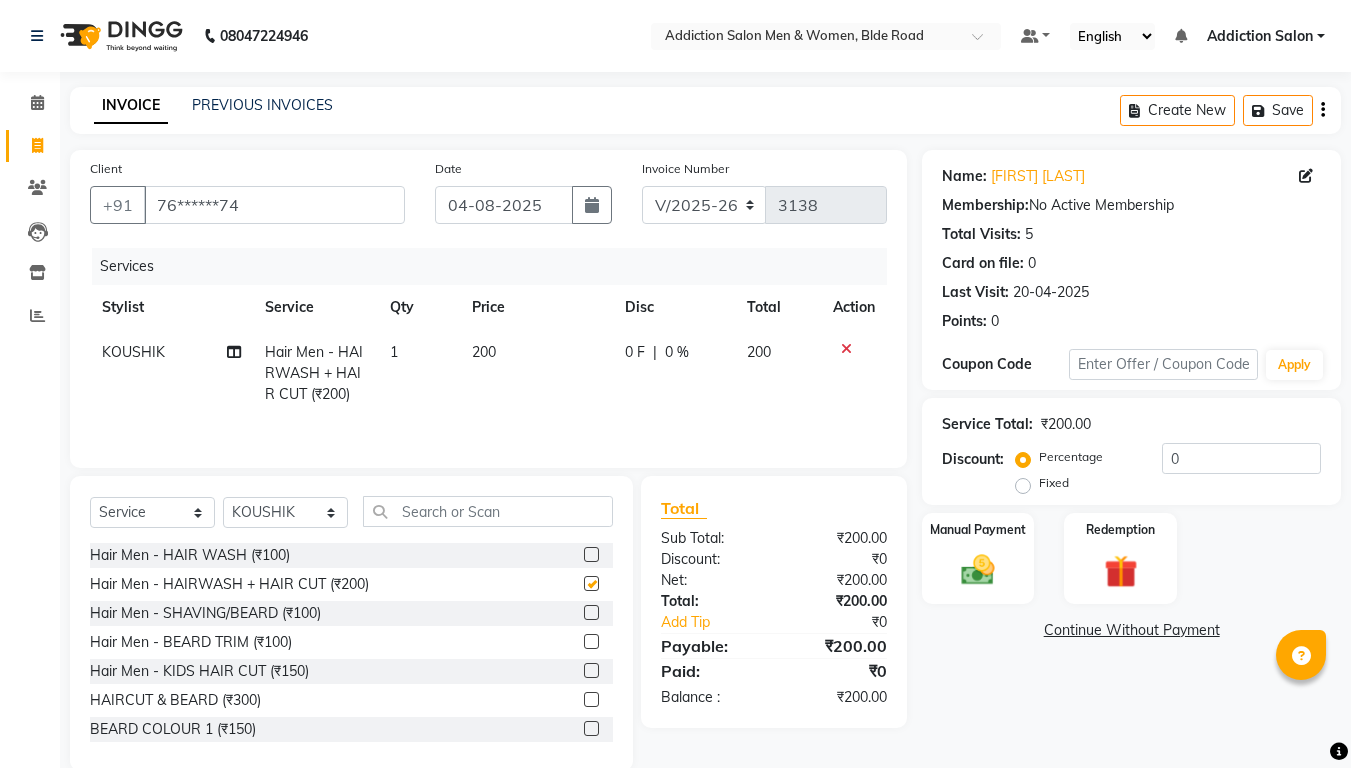 checkbox on "false" 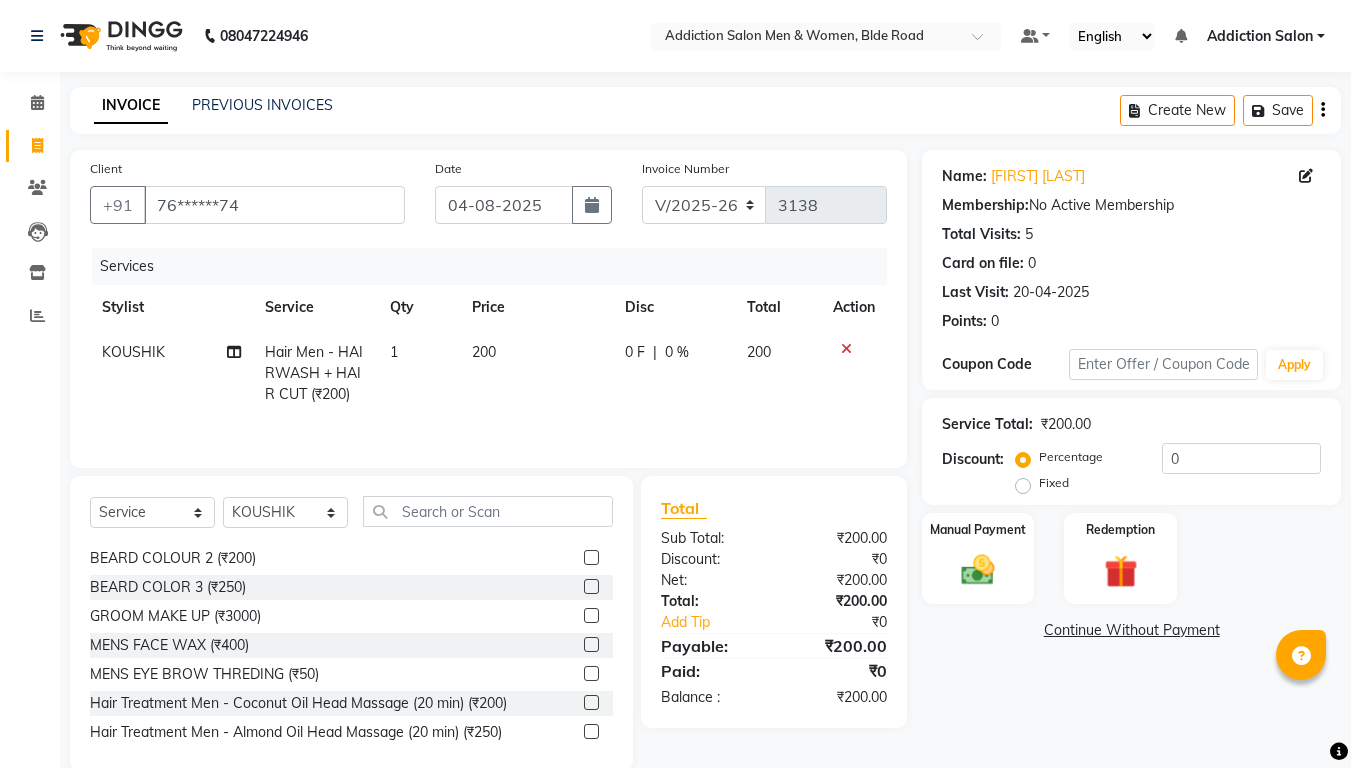 scroll, scrollTop: 240, scrollLeft: 0, axis: vertical 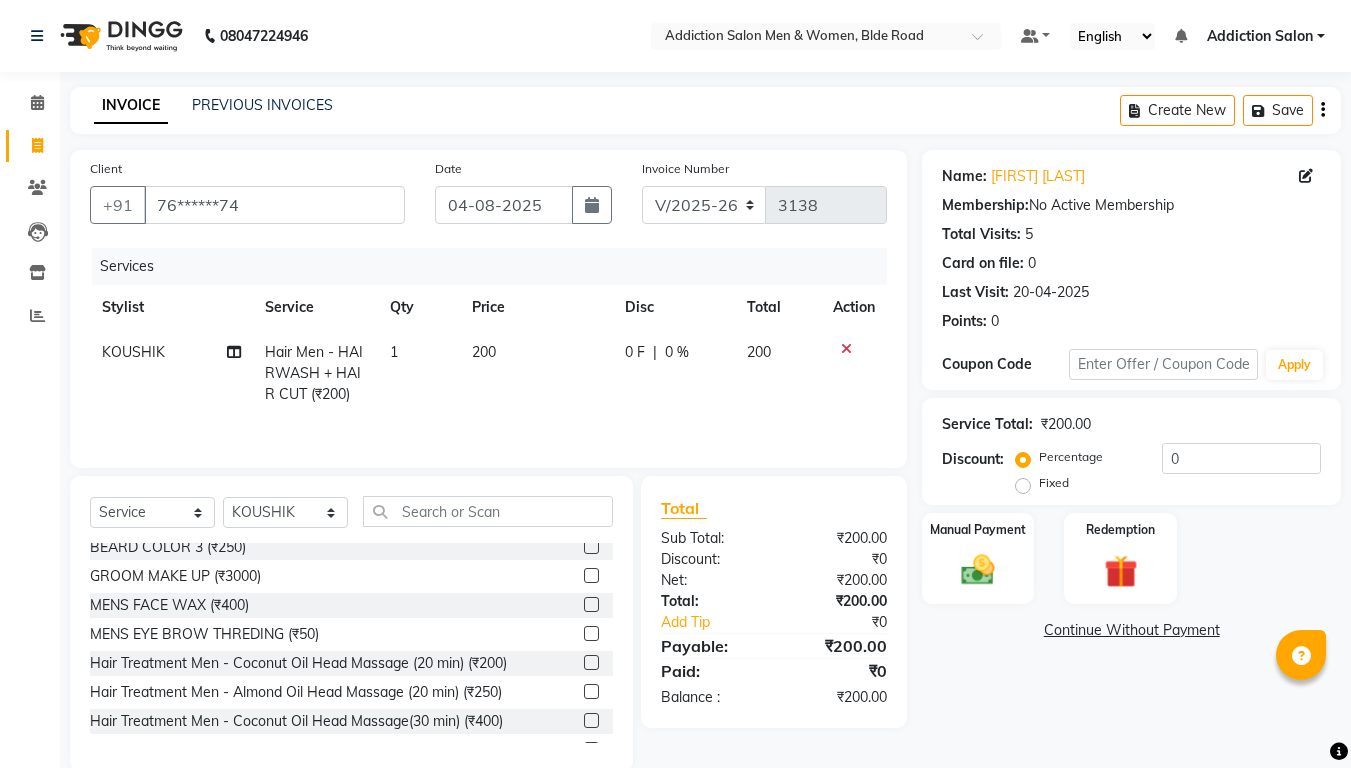 click 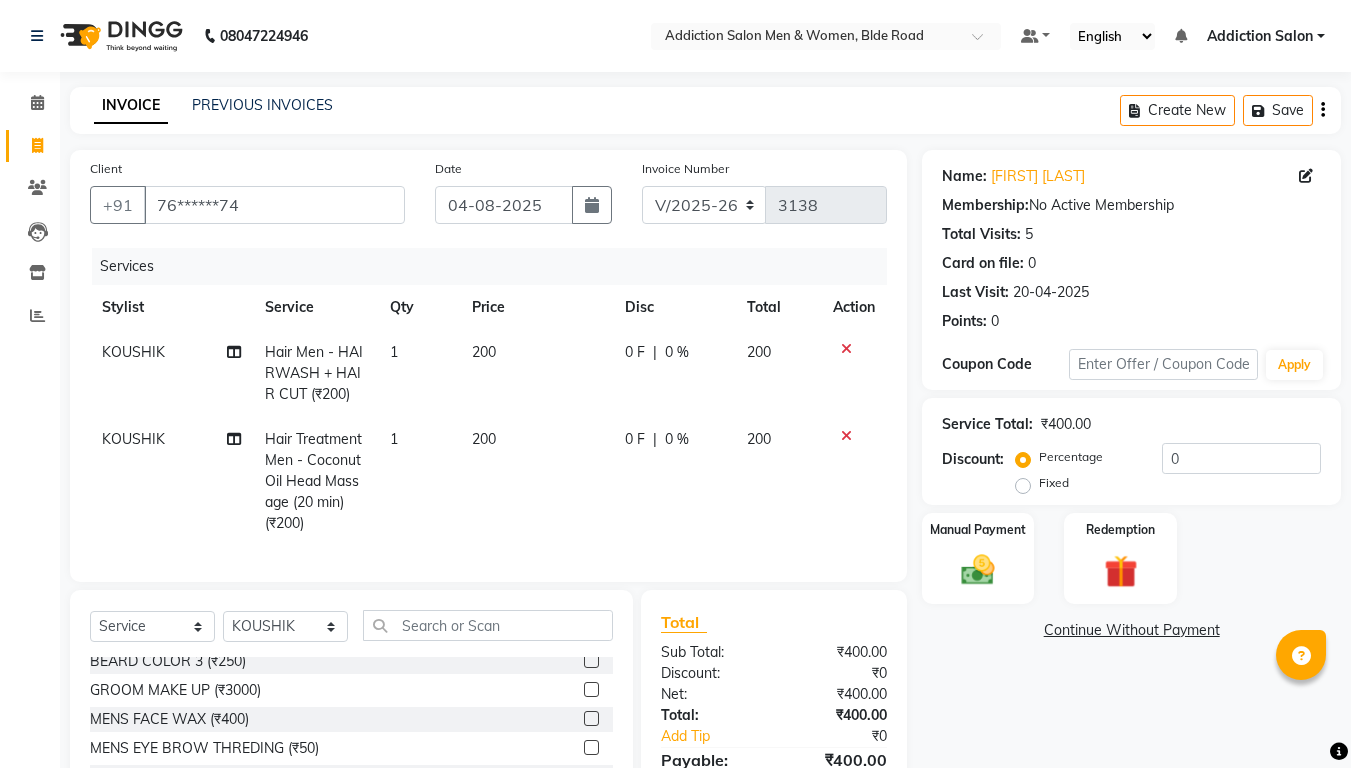 checkbox on "false" 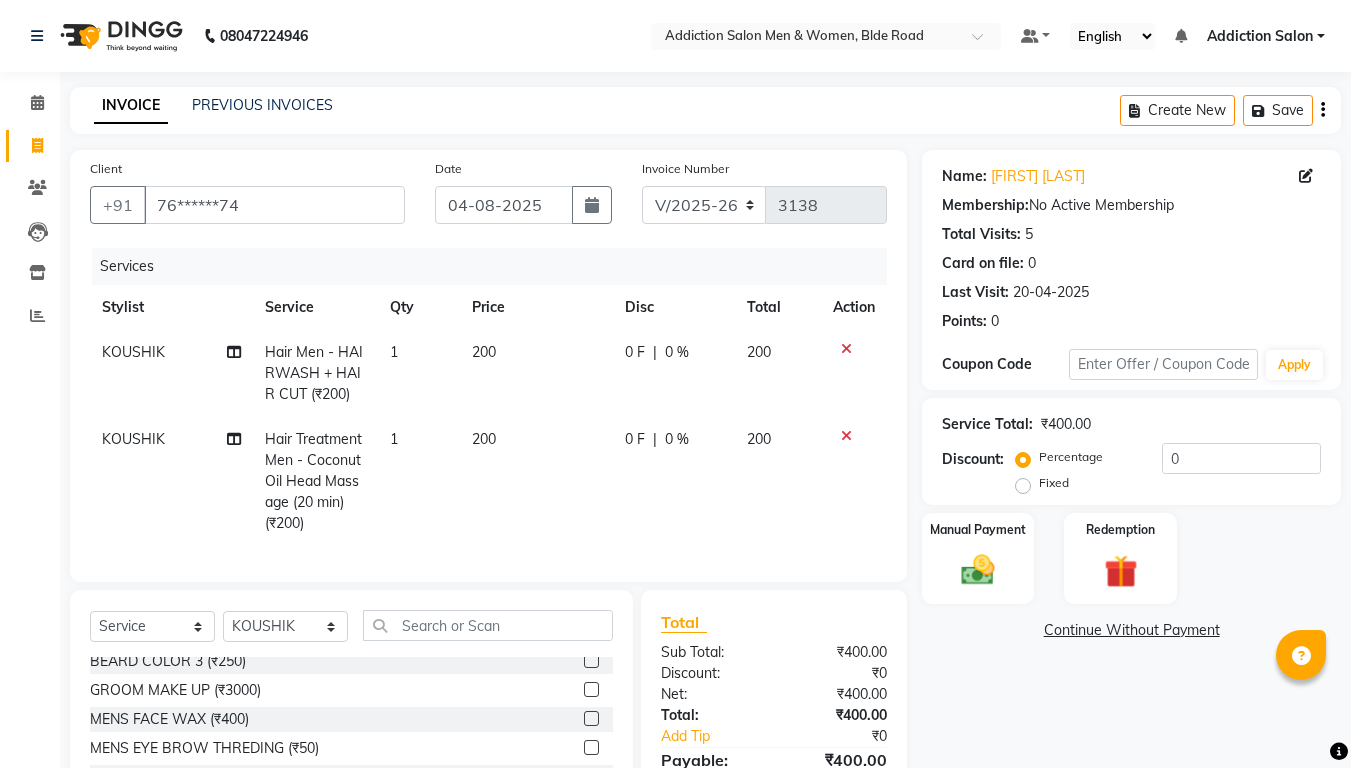 scroll, scrollTop: 162, scrollLeft: 0, axis: vertical 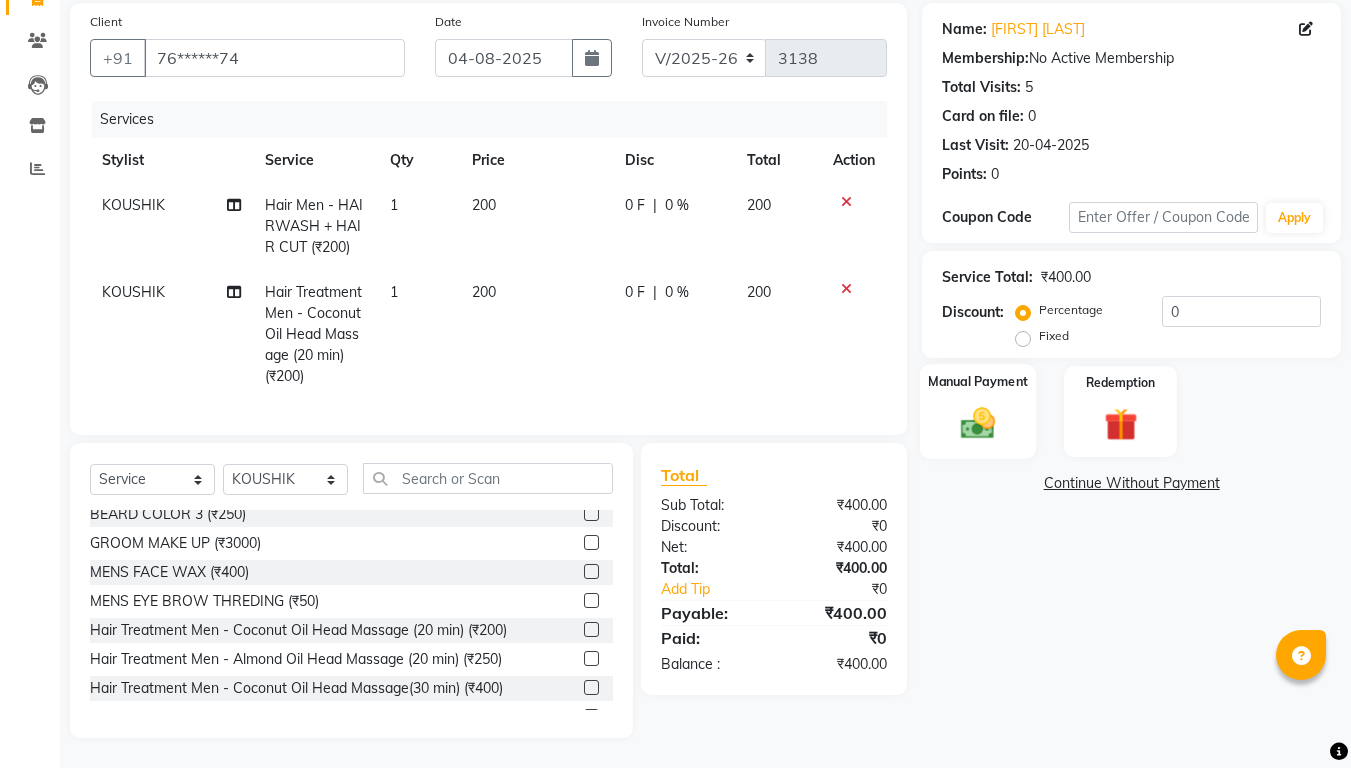 click 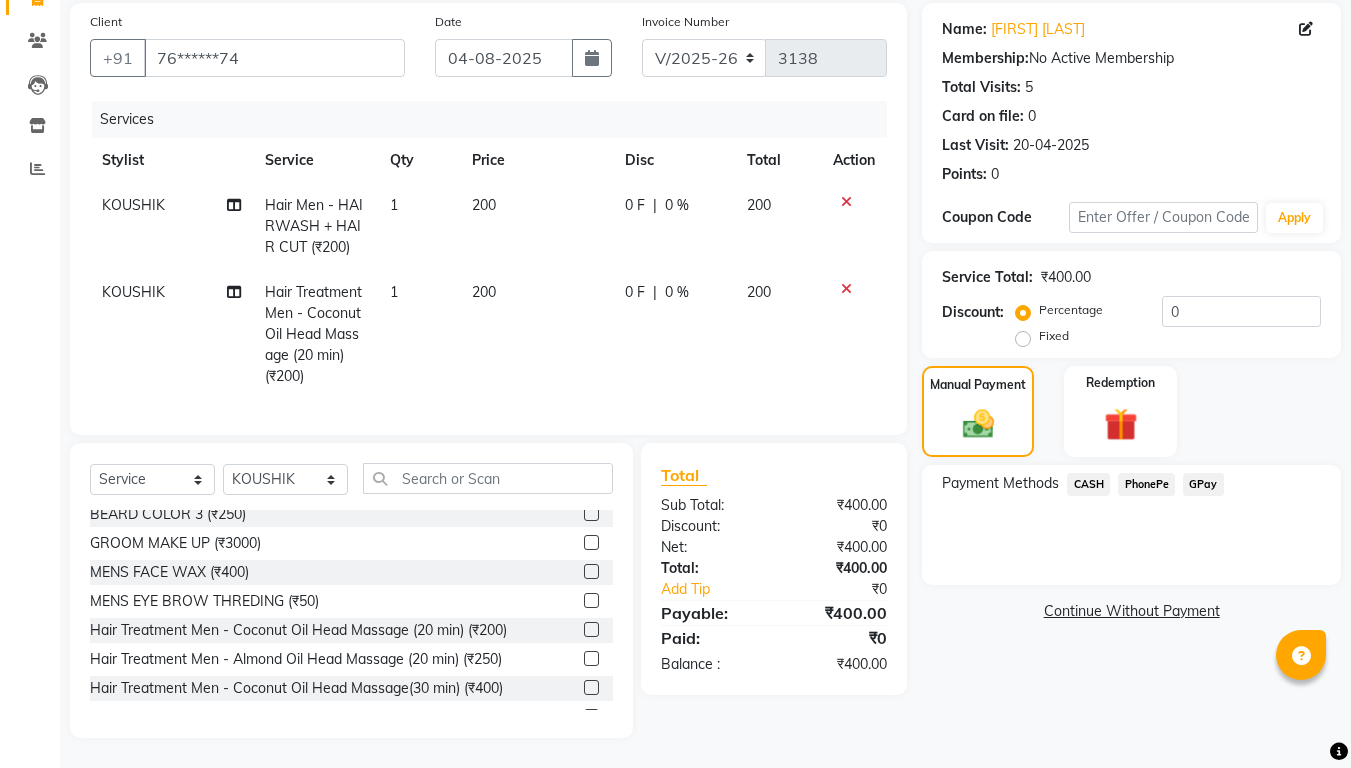 click on "CASH" 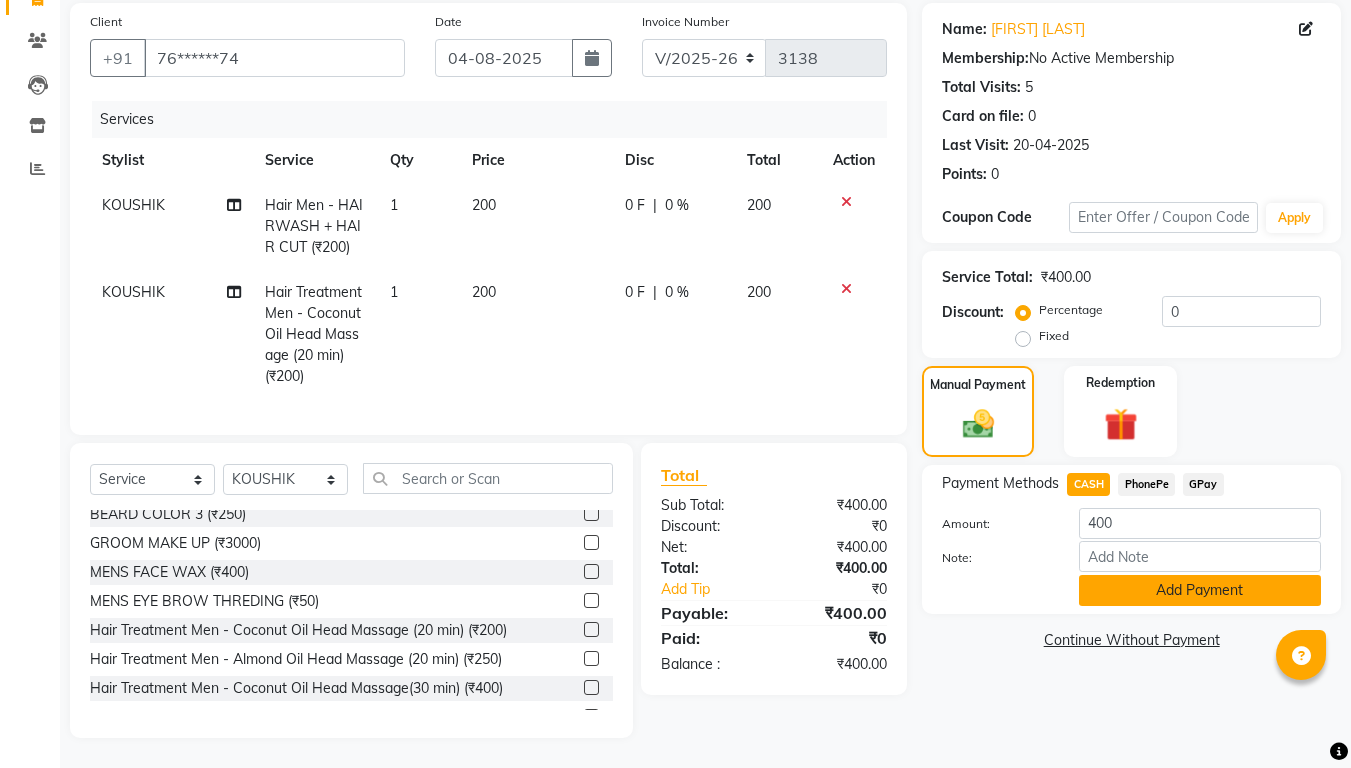 click on "Add Payment" 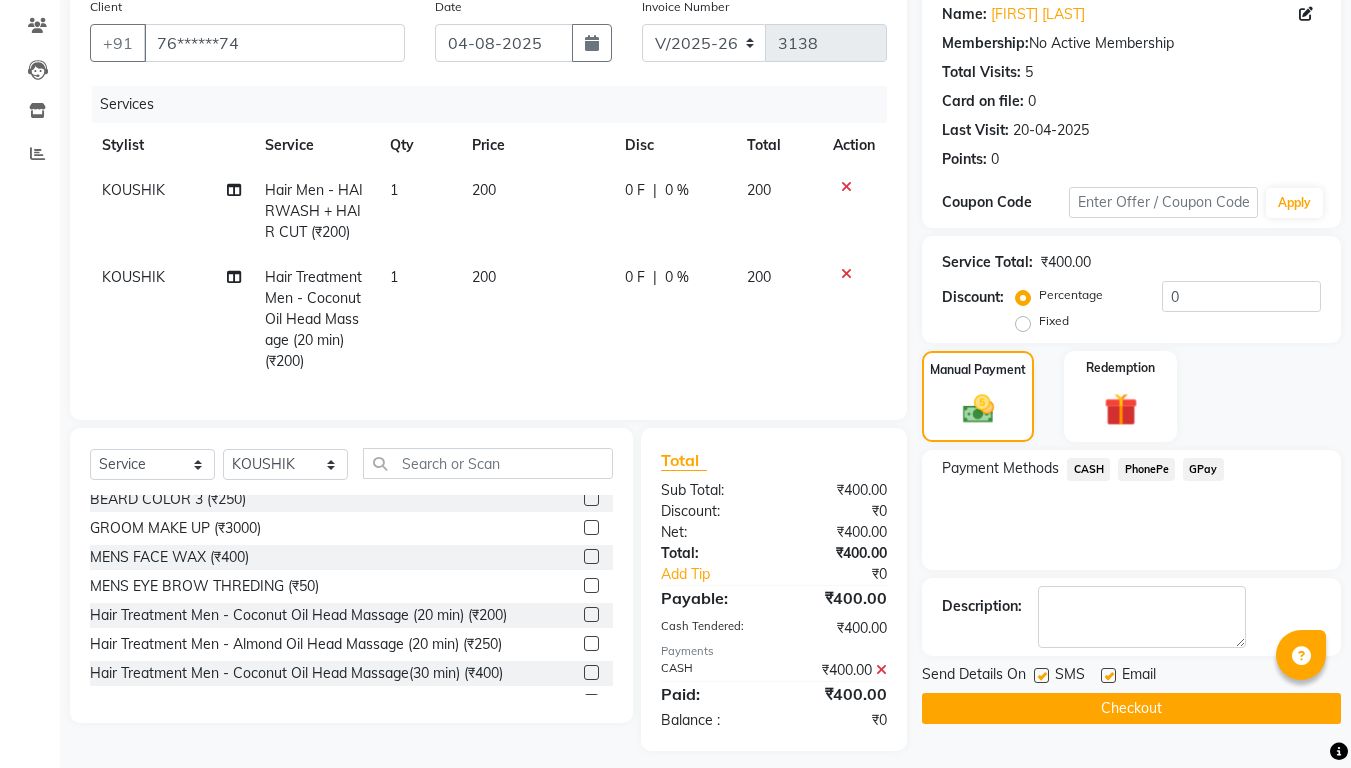 click on "Checkout" 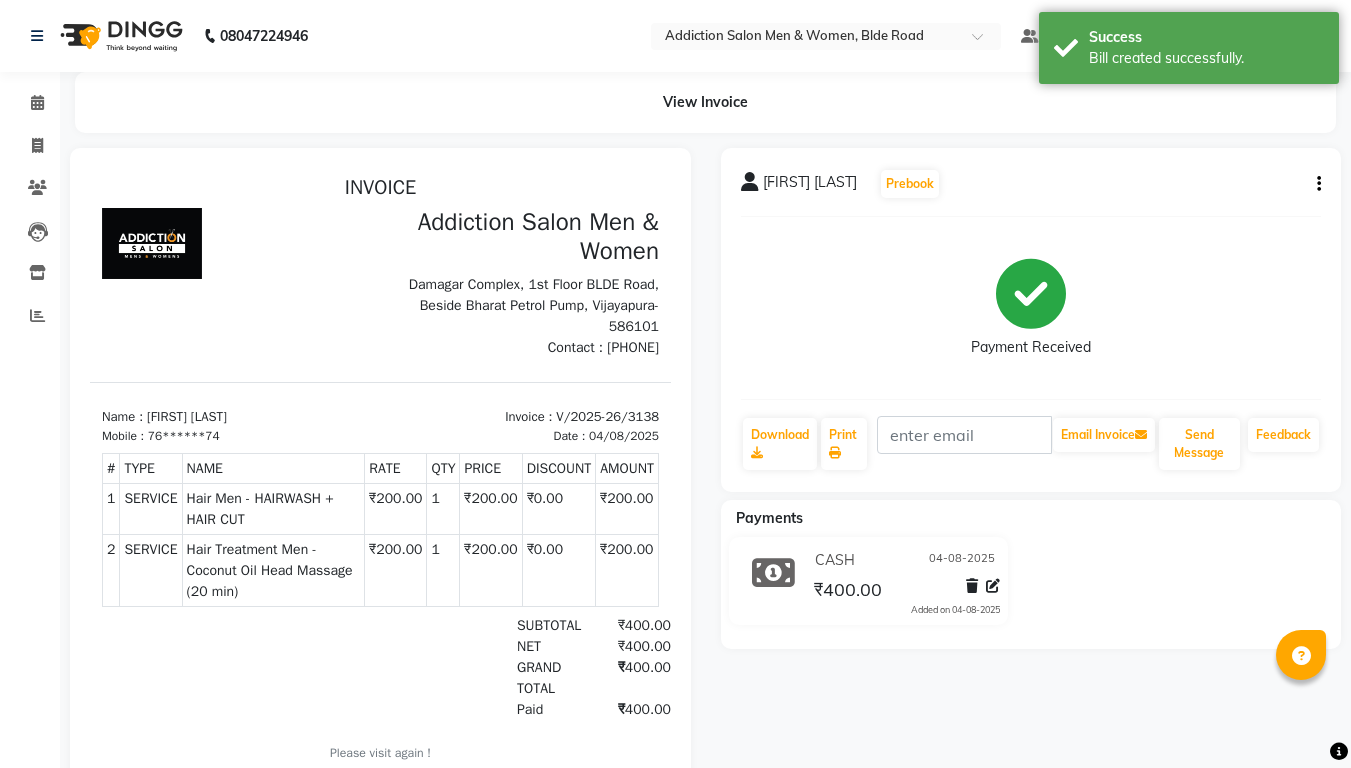 scroll, scrollTop: 0, scrollLeft: 0, axis: both 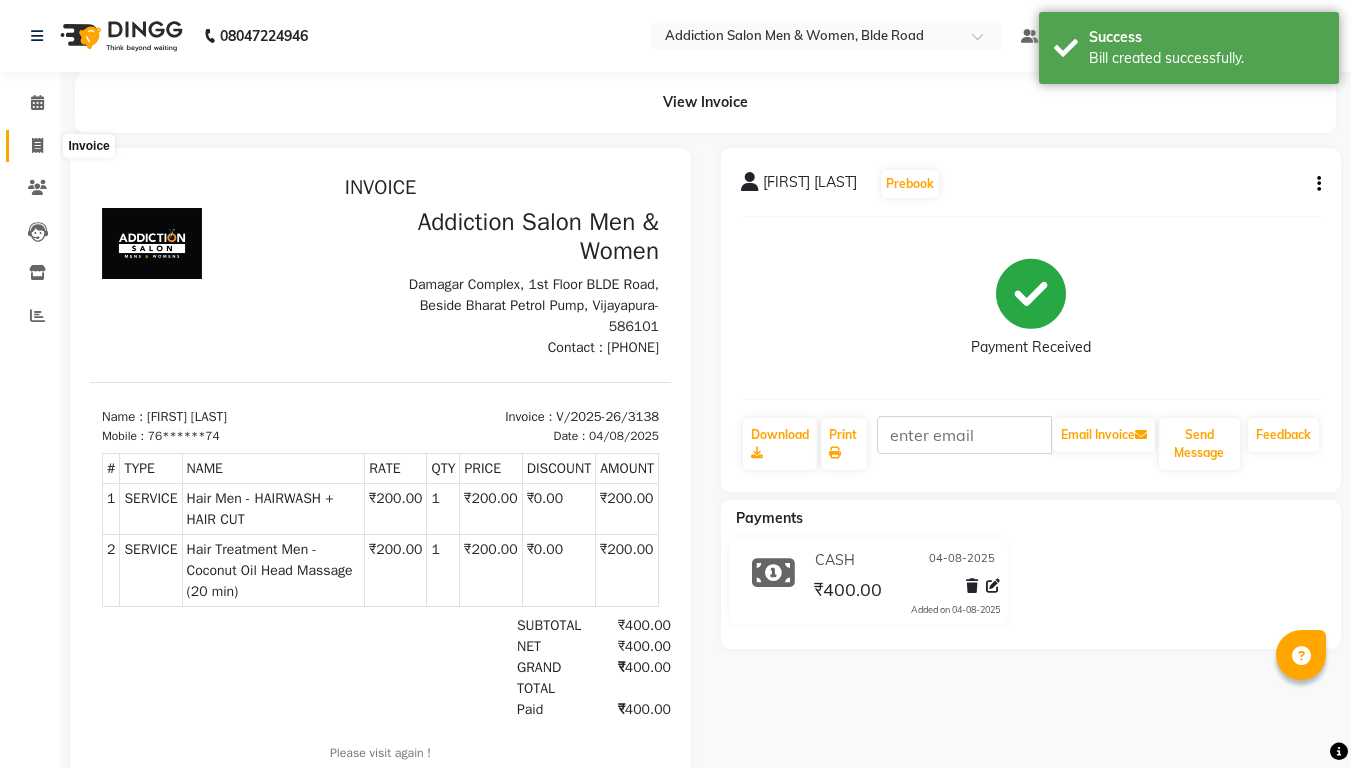 click 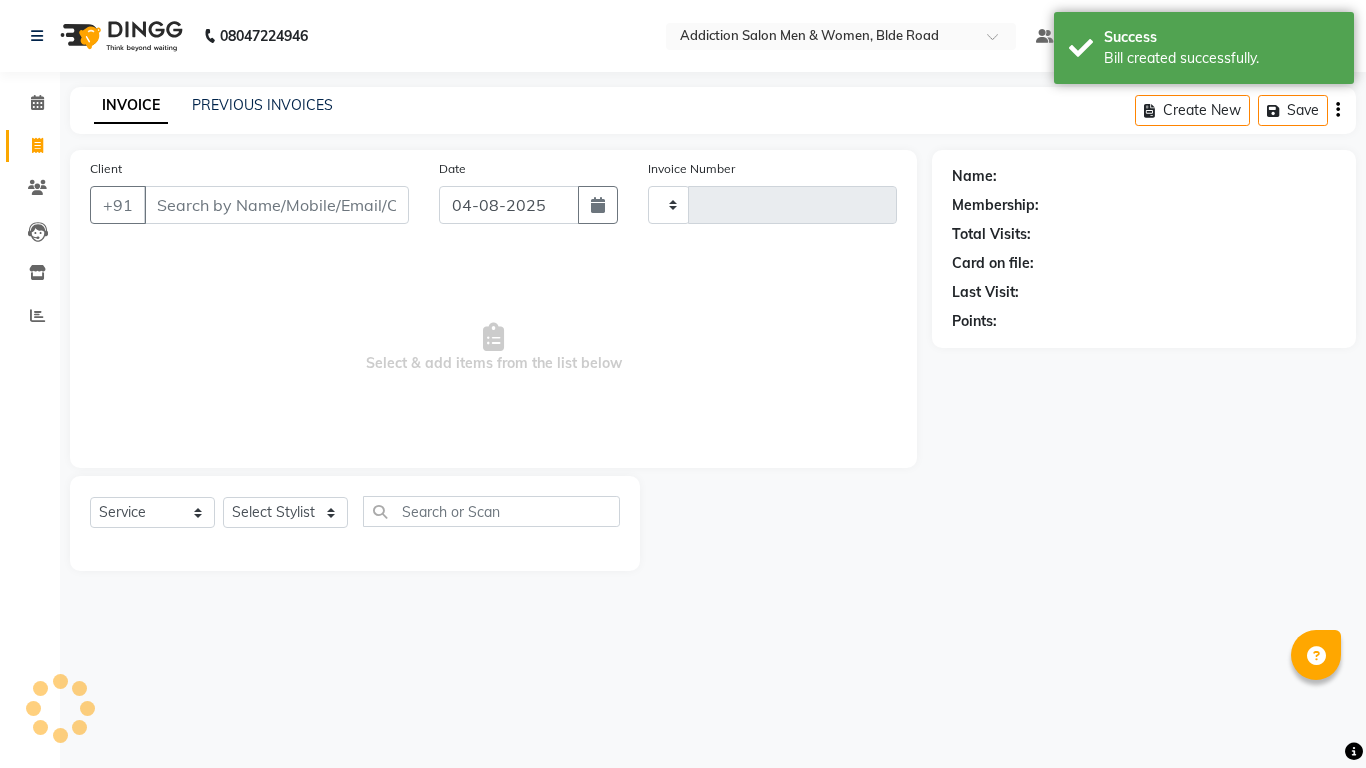 type on "3139" 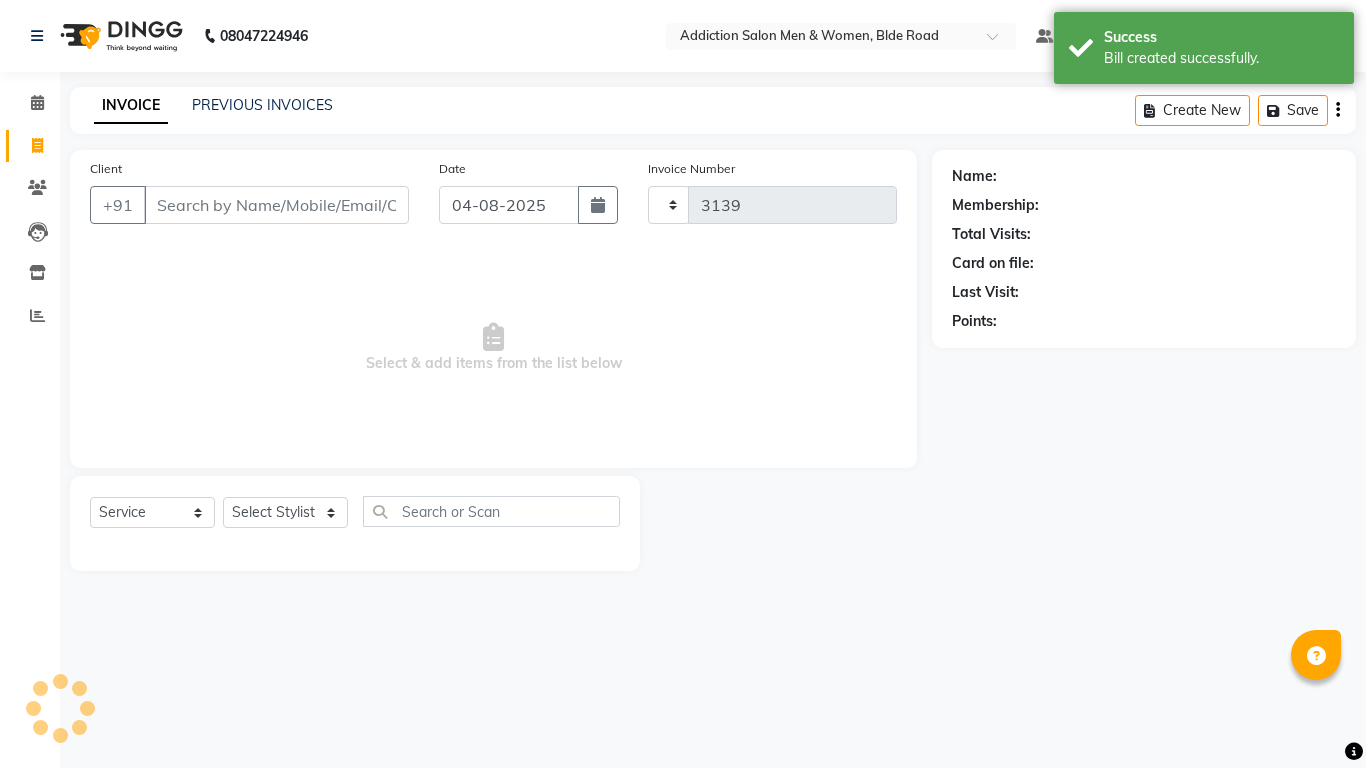select on "6595" 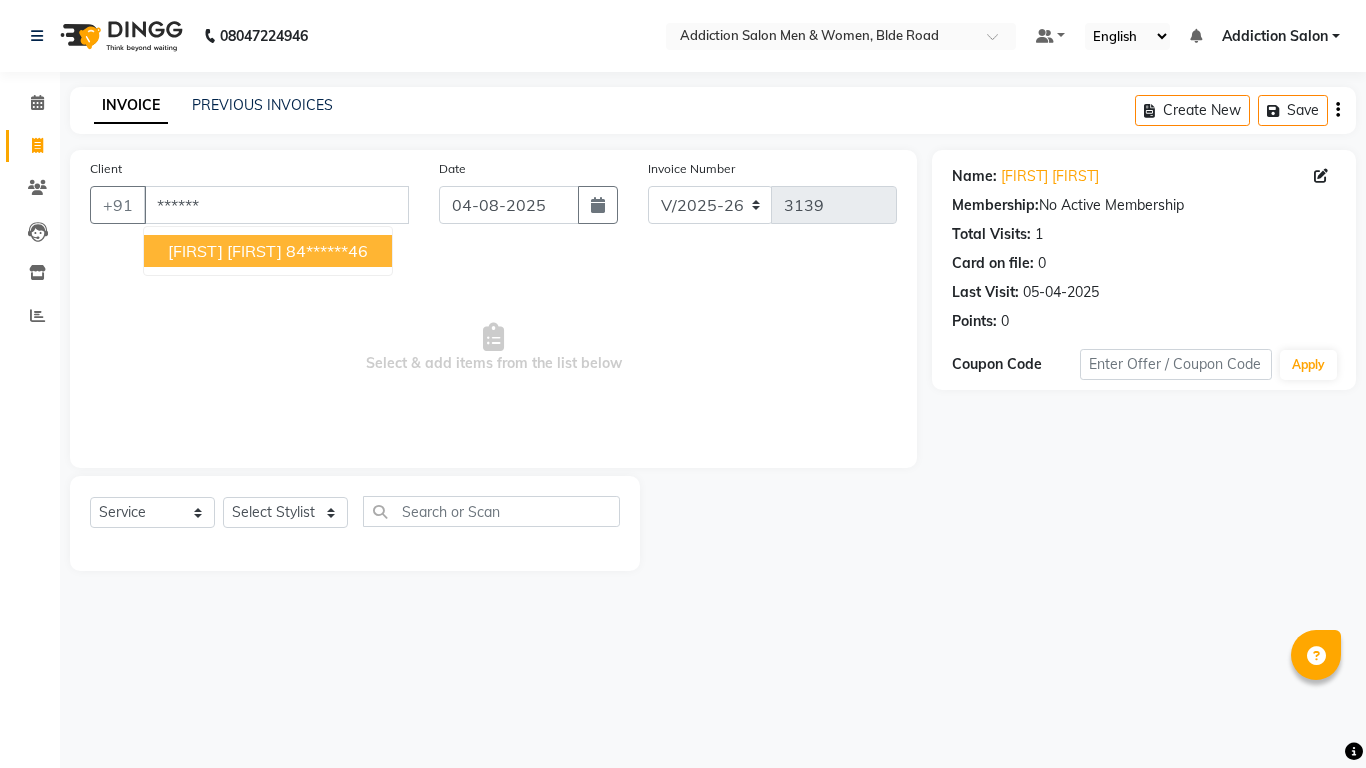 click on "84******46" at bounding box center (327, 251) 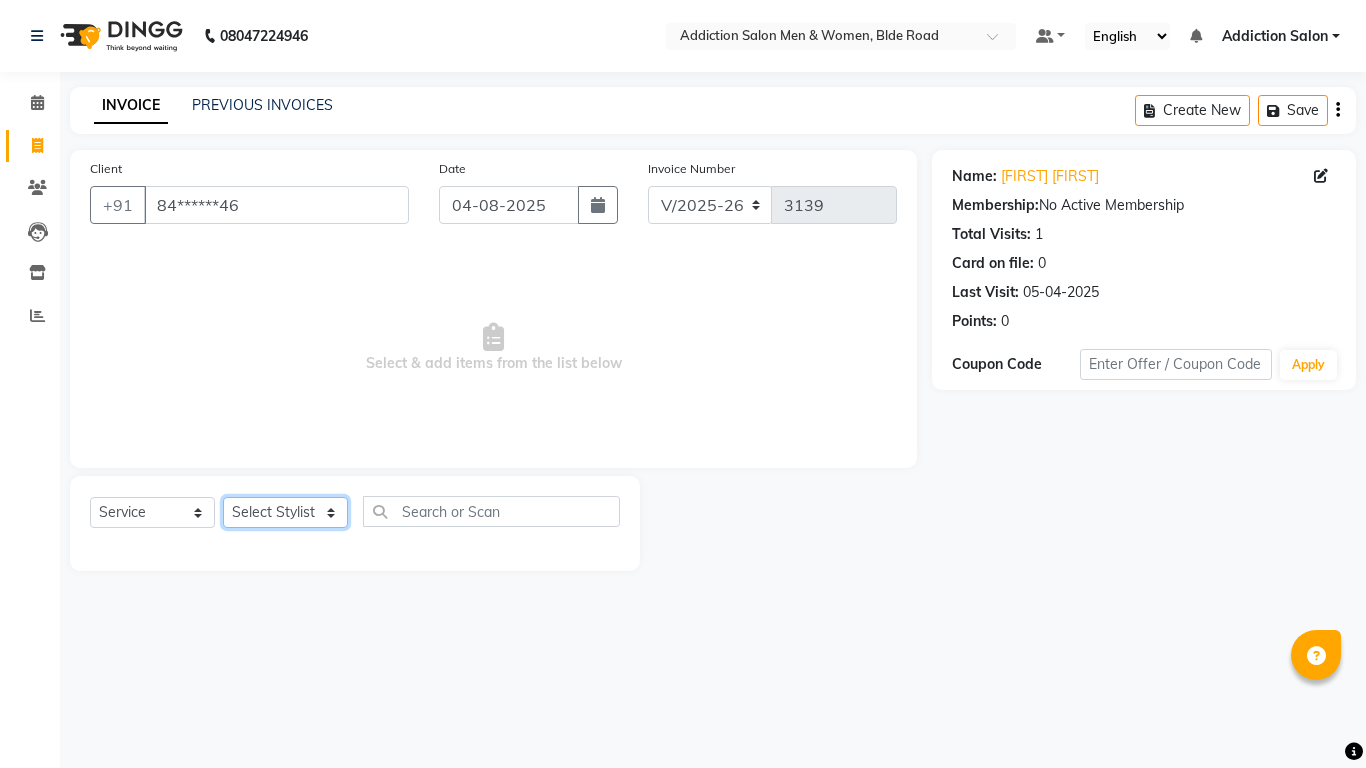 click on "Select Stylist Addiction Salon ANJALI BANSIKA Kamal KARAN KOUSHIK Nikhil Nilesh  pal Pranav REKHA RATHOD SHARDA" 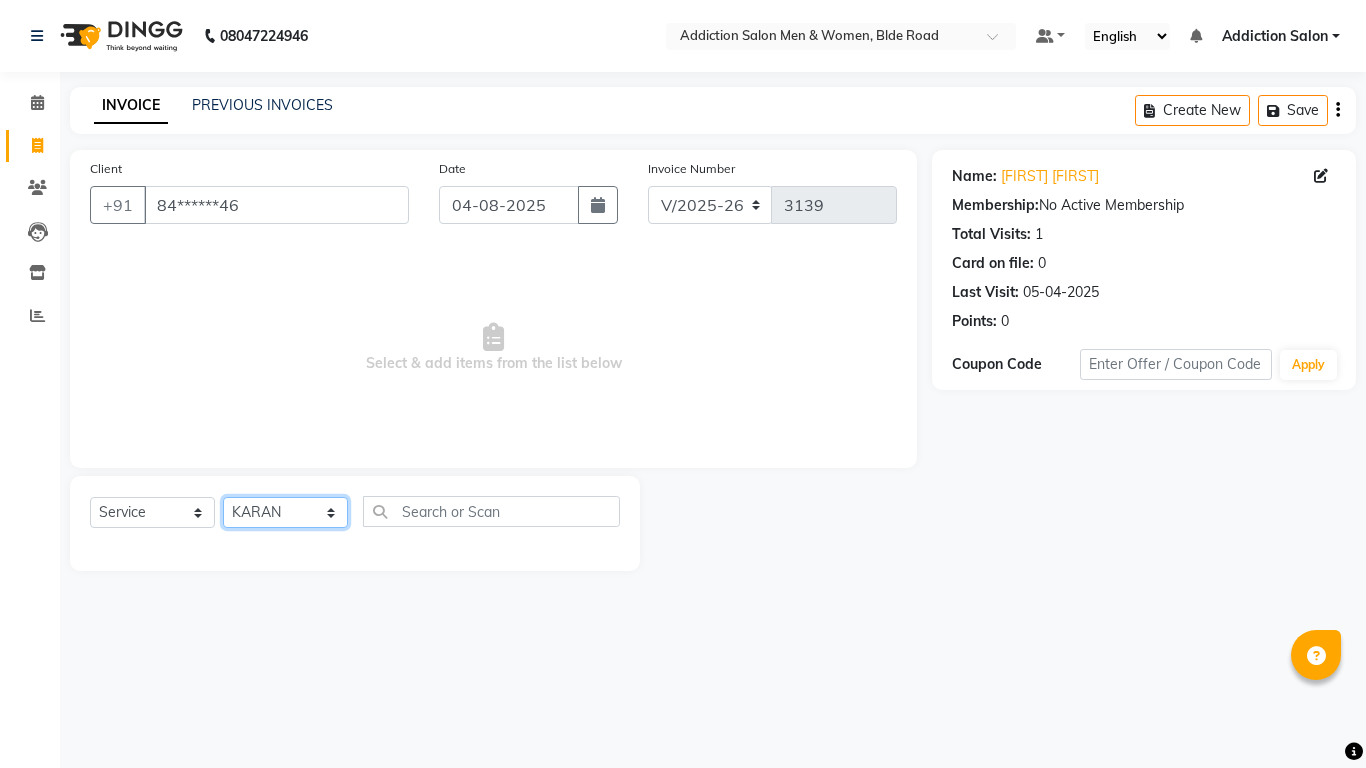 click on "Select Stylist Addiction Salon ANJALI BANSIKA Kamal KARAN KOUSHIK Nikhil Nilesh  pal Pranav REKHA RATHOD SHARDA" 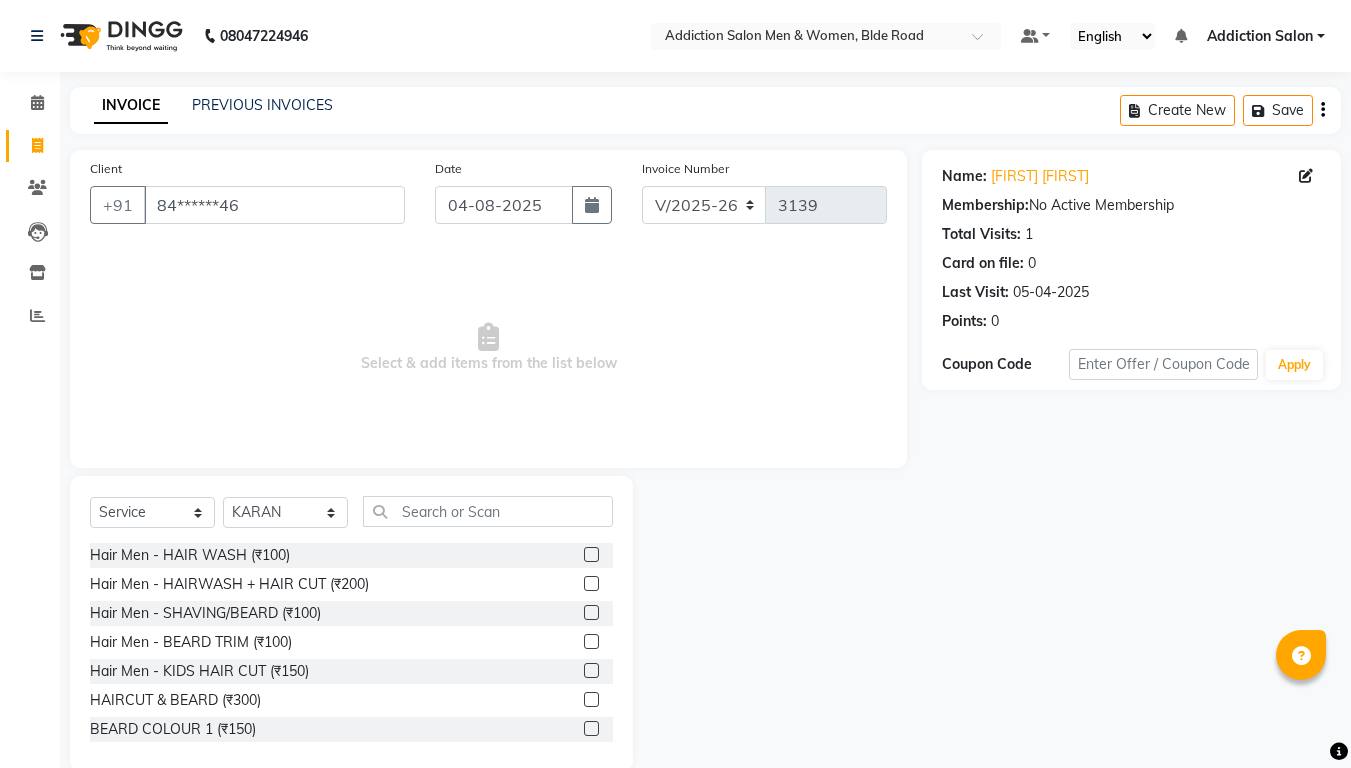 click 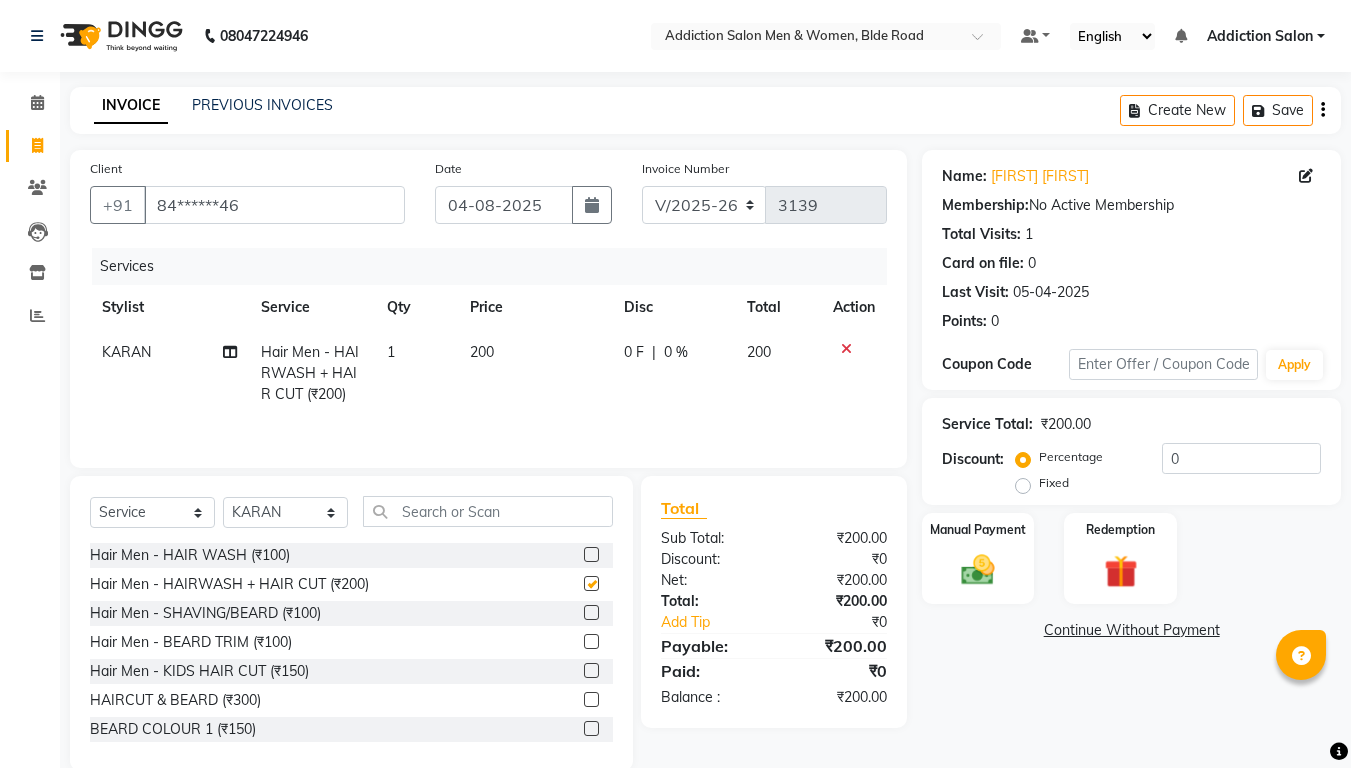 checkbox on "false" 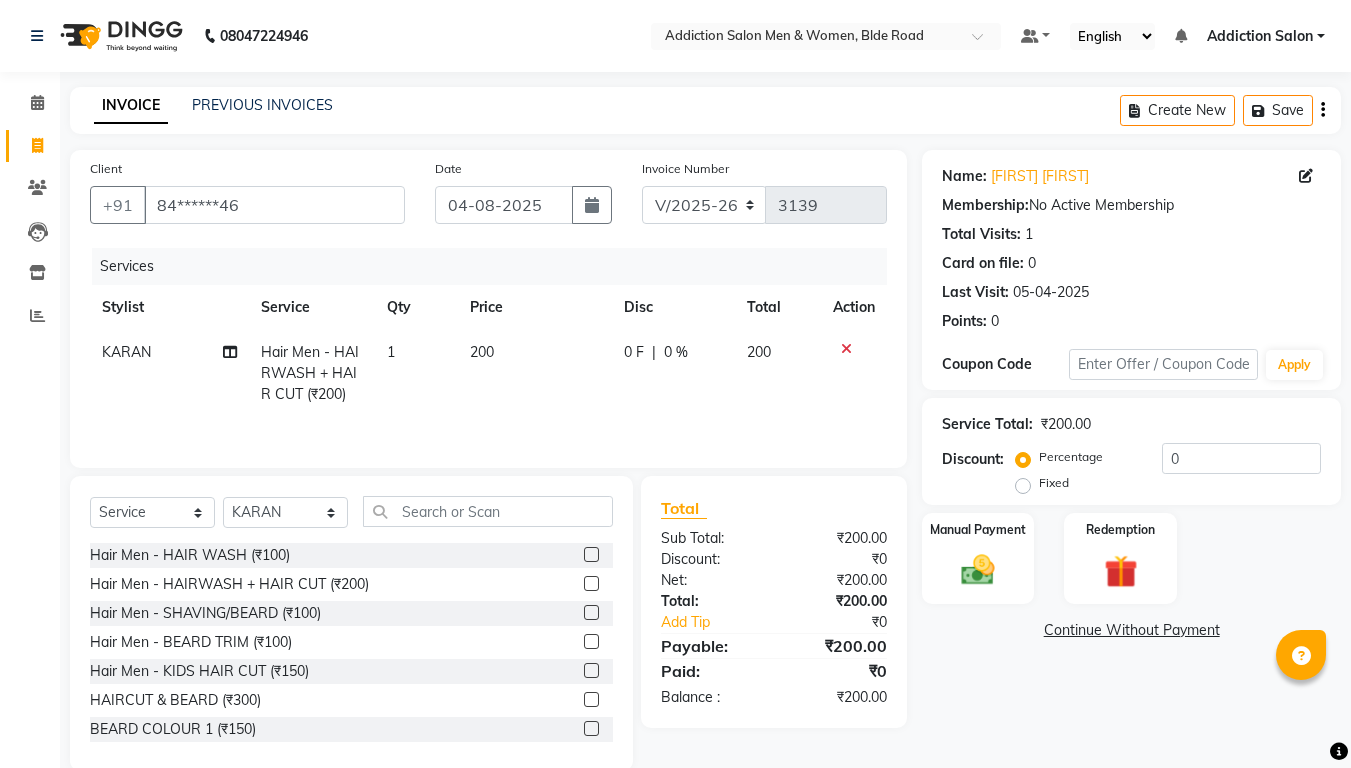 click 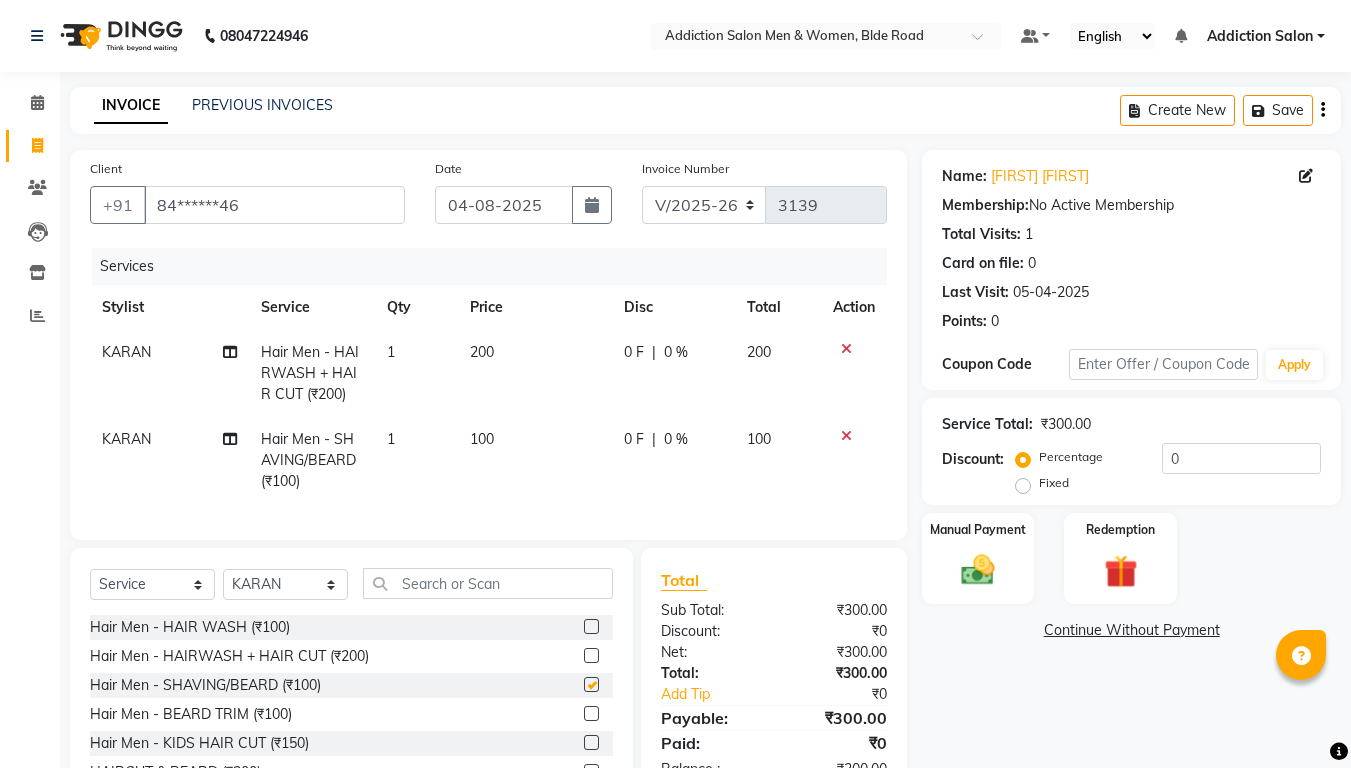 checkbox on "false" 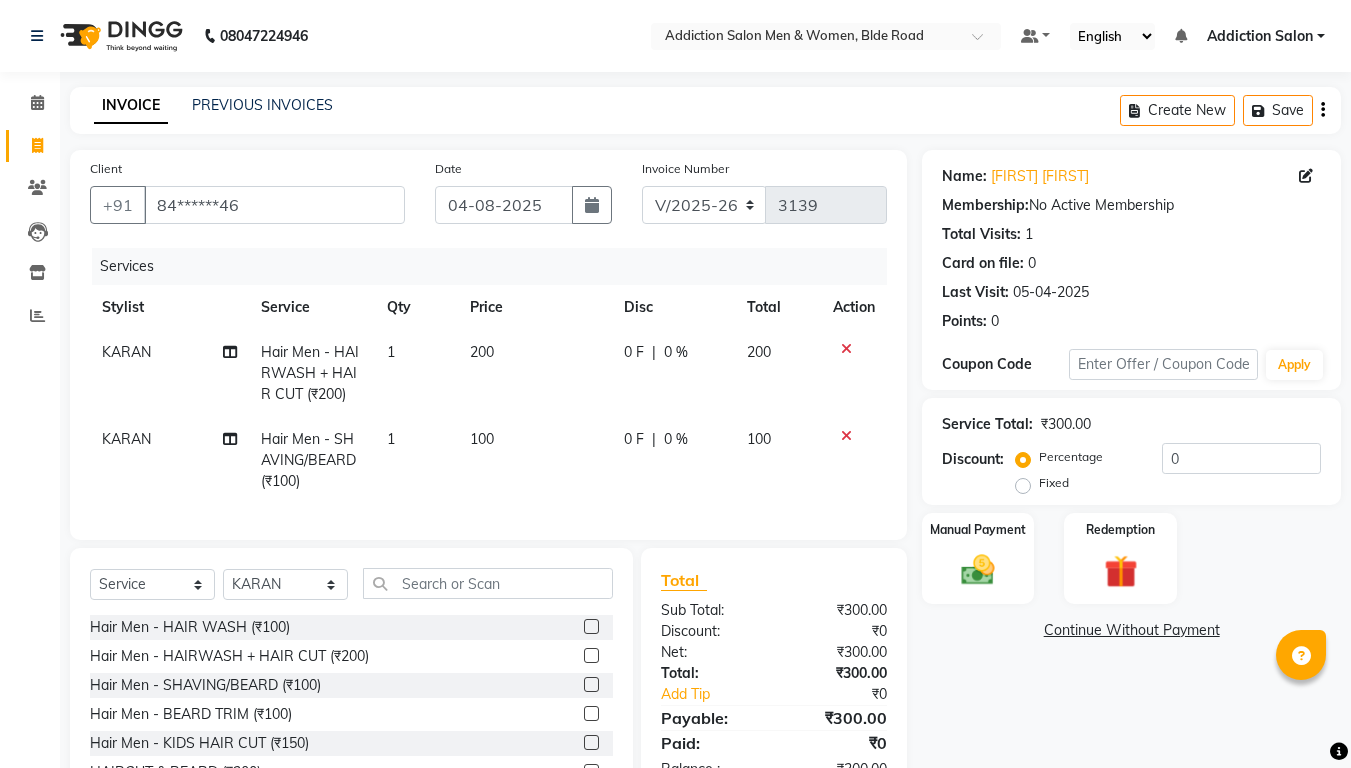 scroll, scrollTop: 100, scrollLeft: 0, axis: vertical 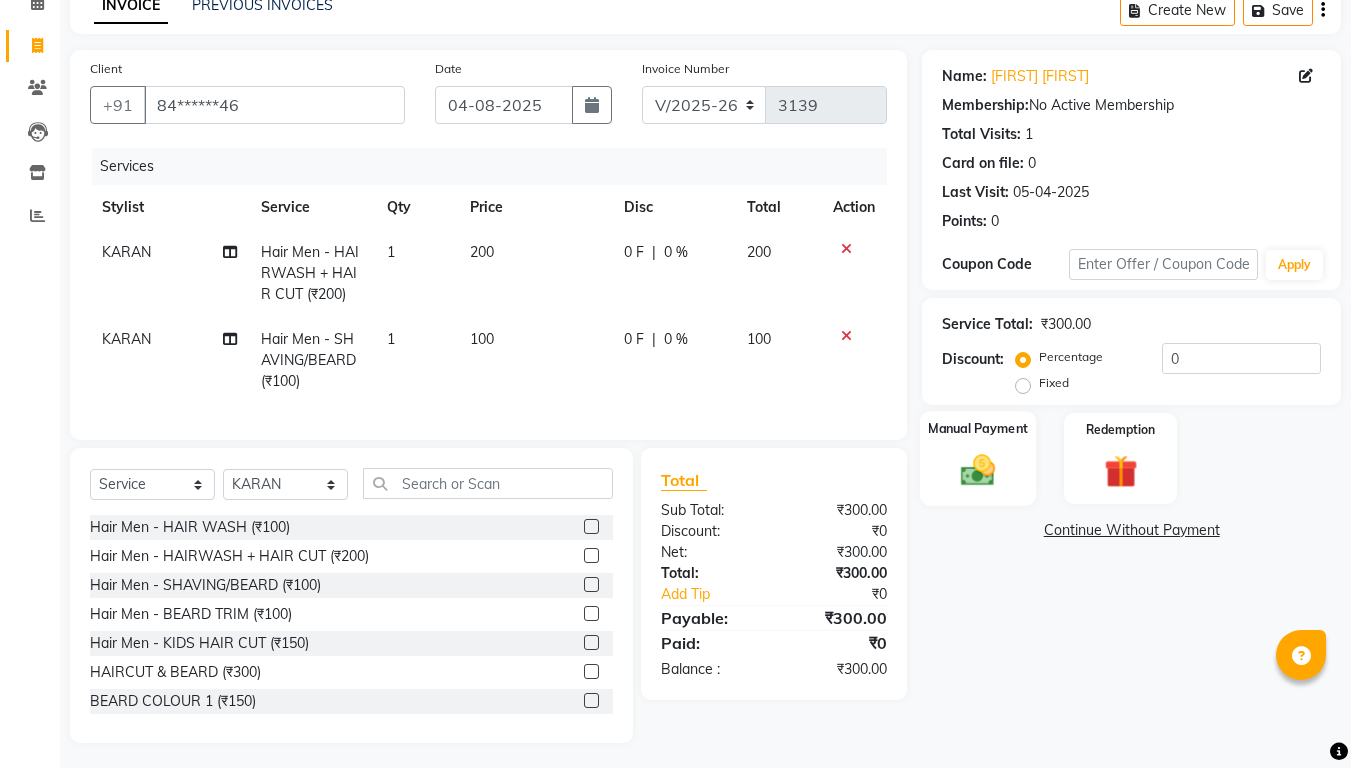click 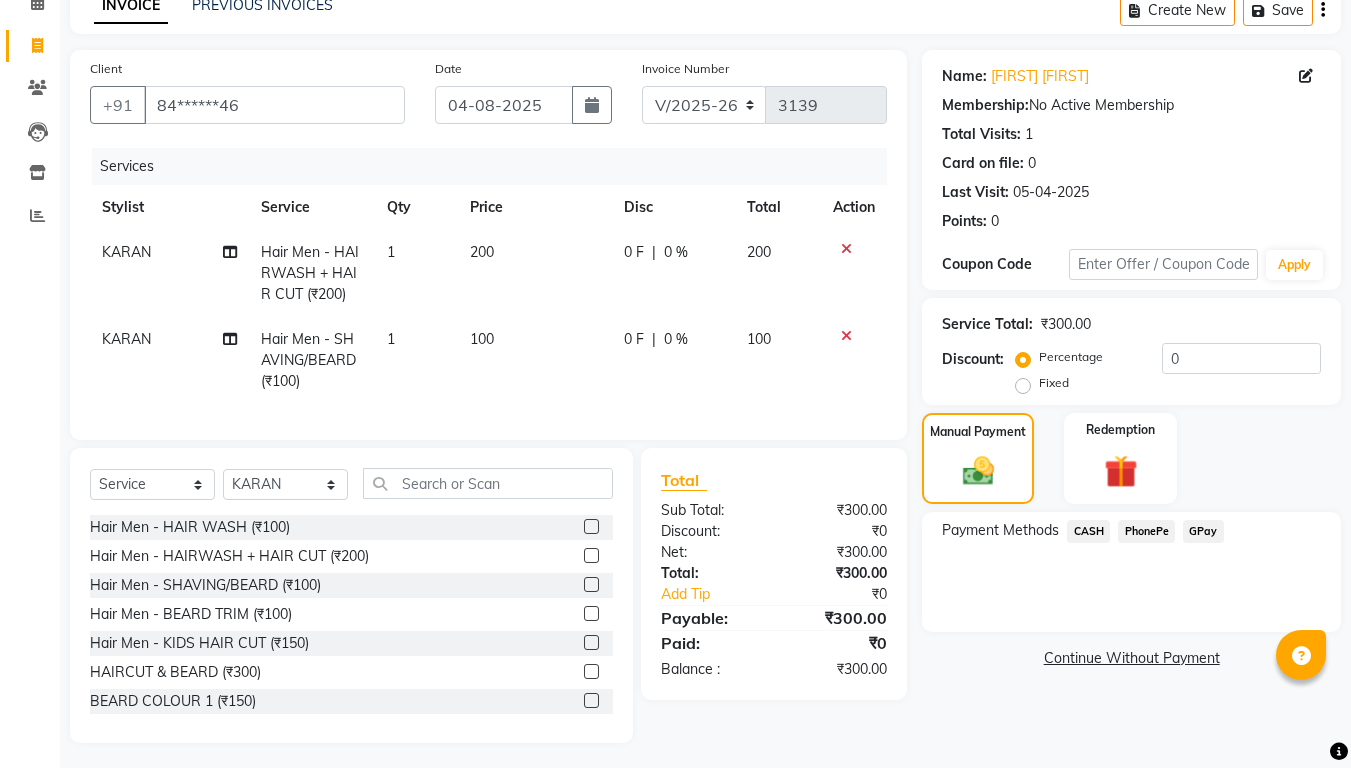 click on "PhonePe" 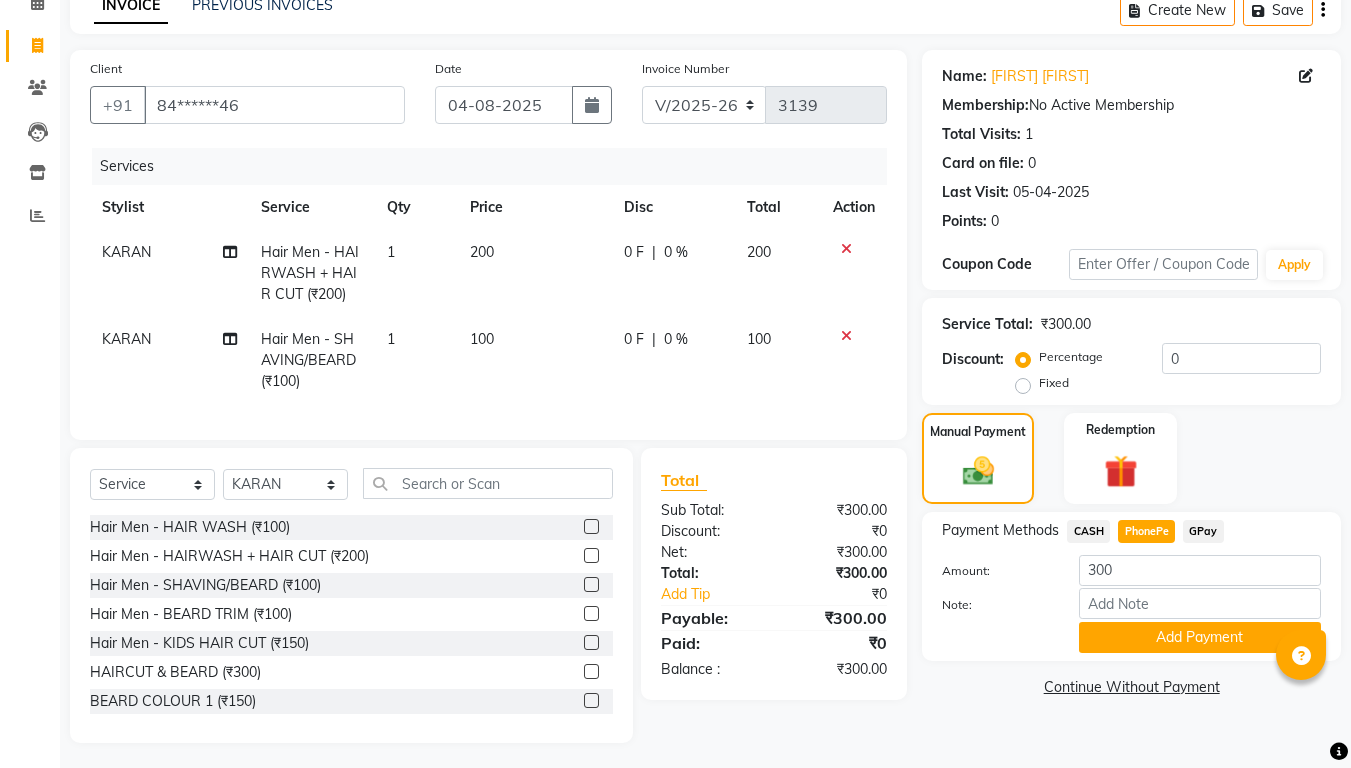 scroll, scrollTop: 120, scrollLeft: 0, axis: vertical 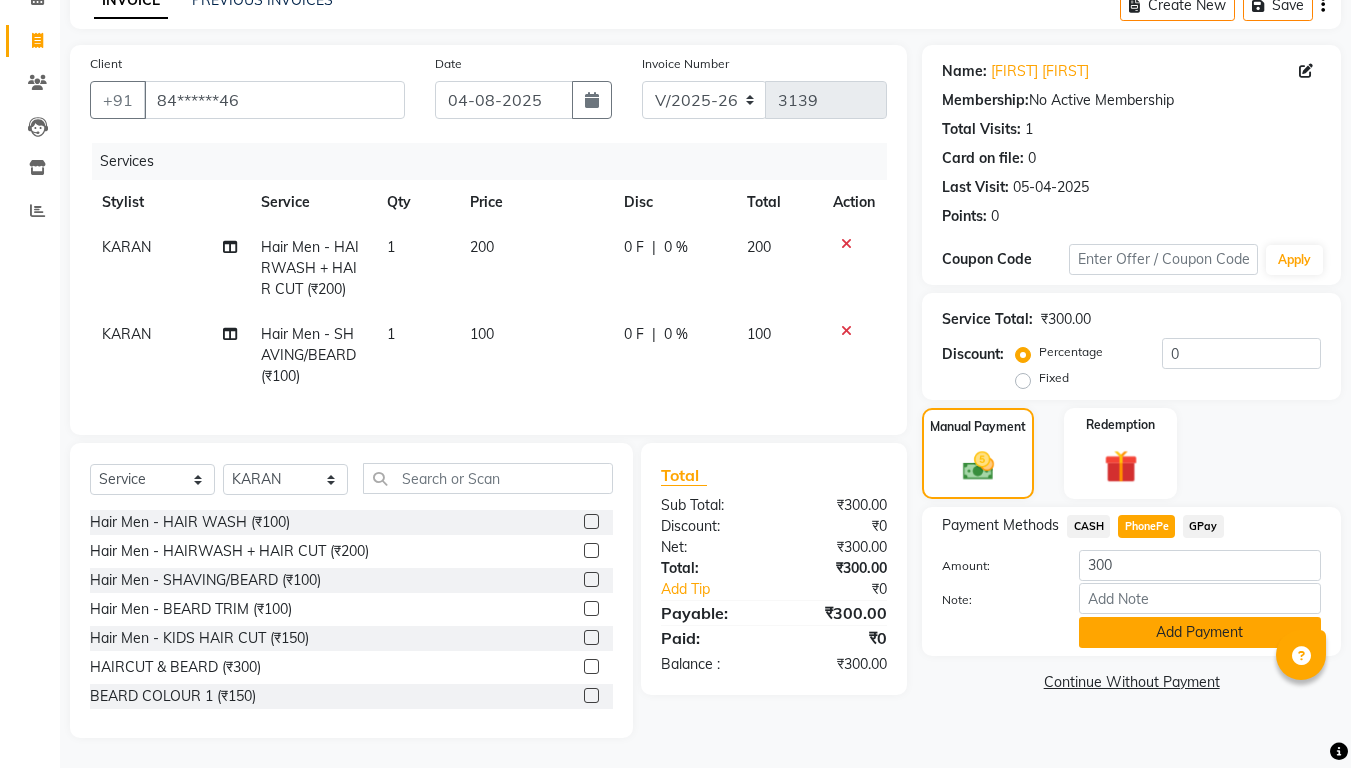 click on "Add Payment" 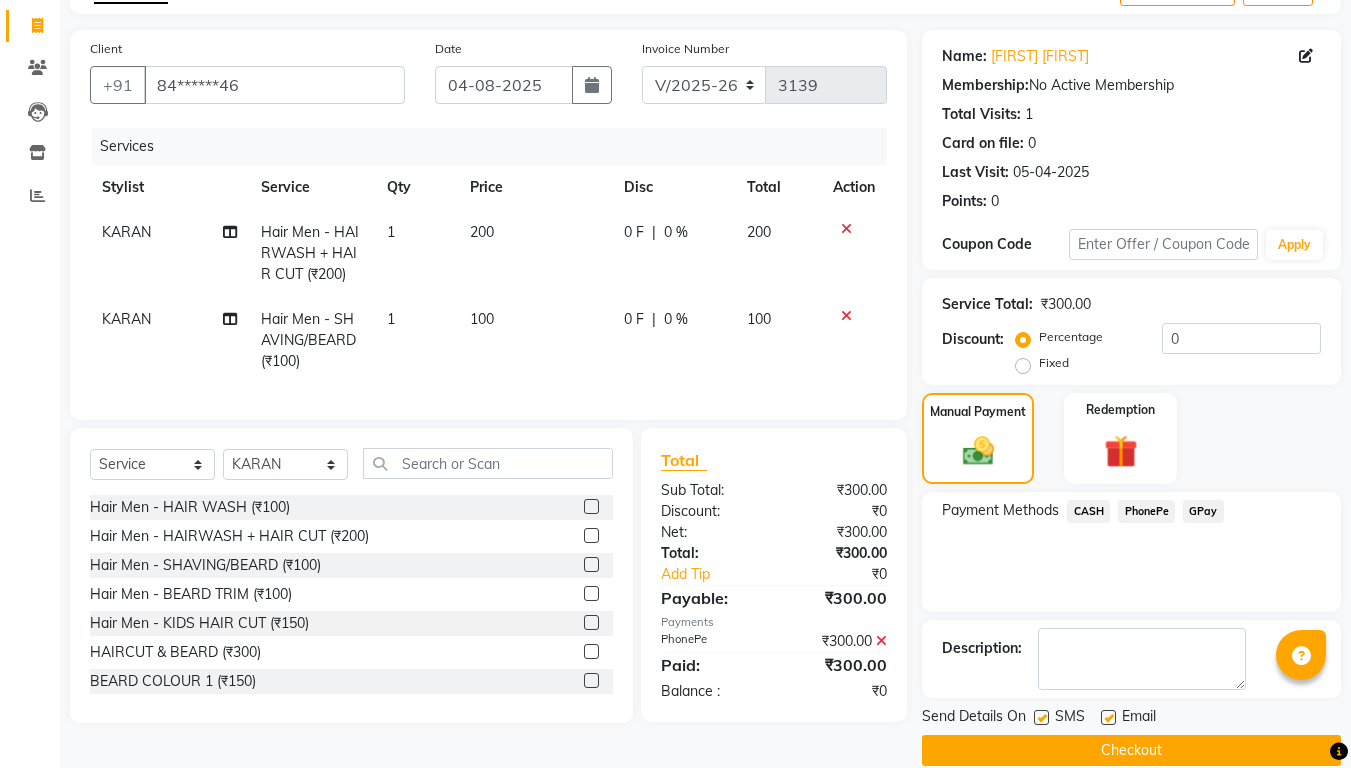 scroll, scrollTop: 148, scrollLeft: 0, axis: vertical 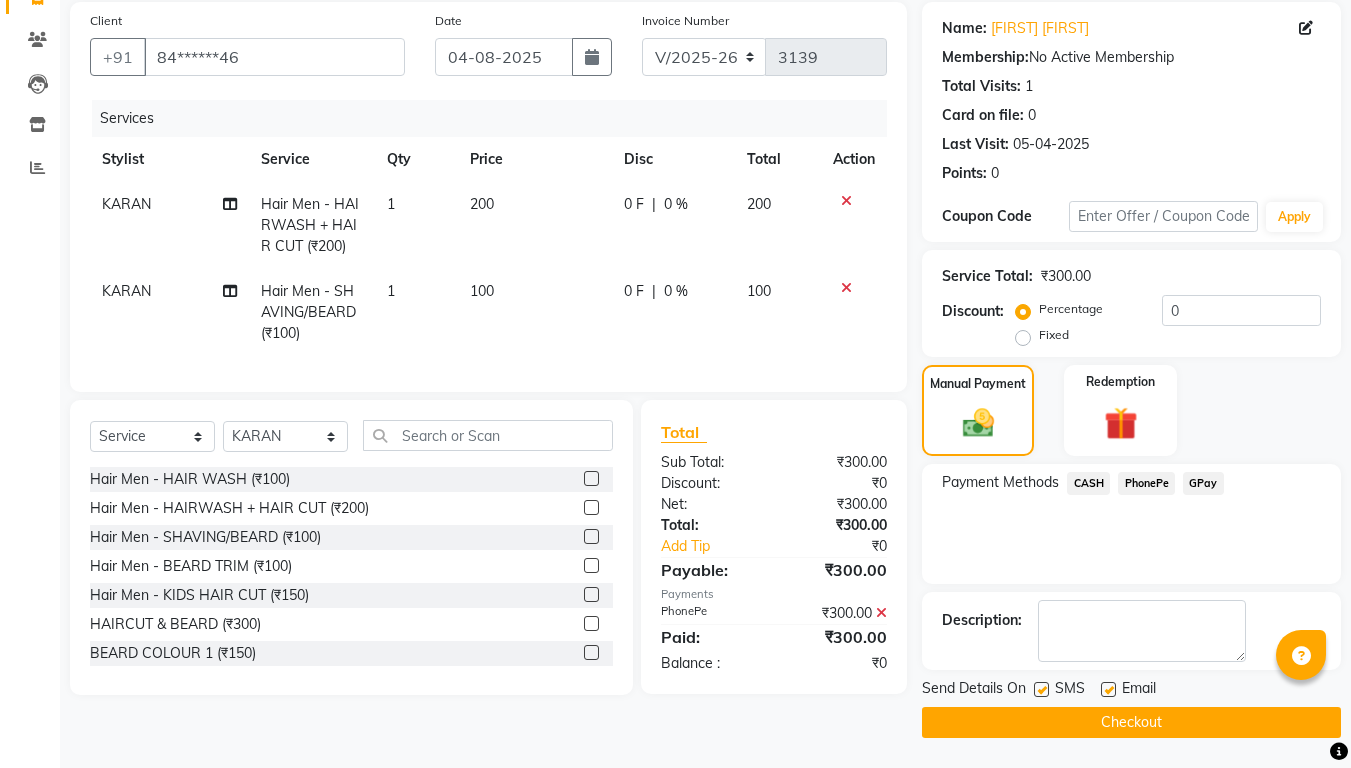 click on "Checkout" 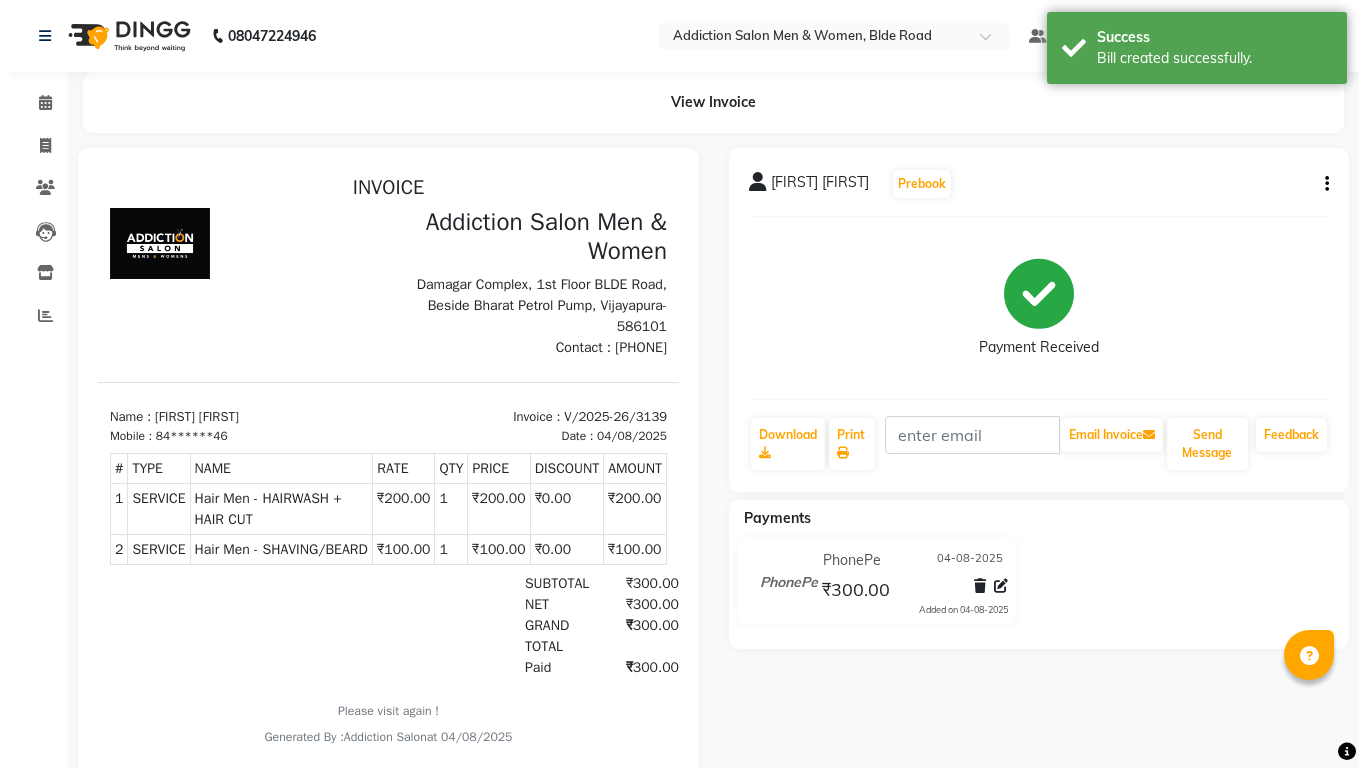 scroll, scrollTop: 0, scrollLeft: 0, axis: both 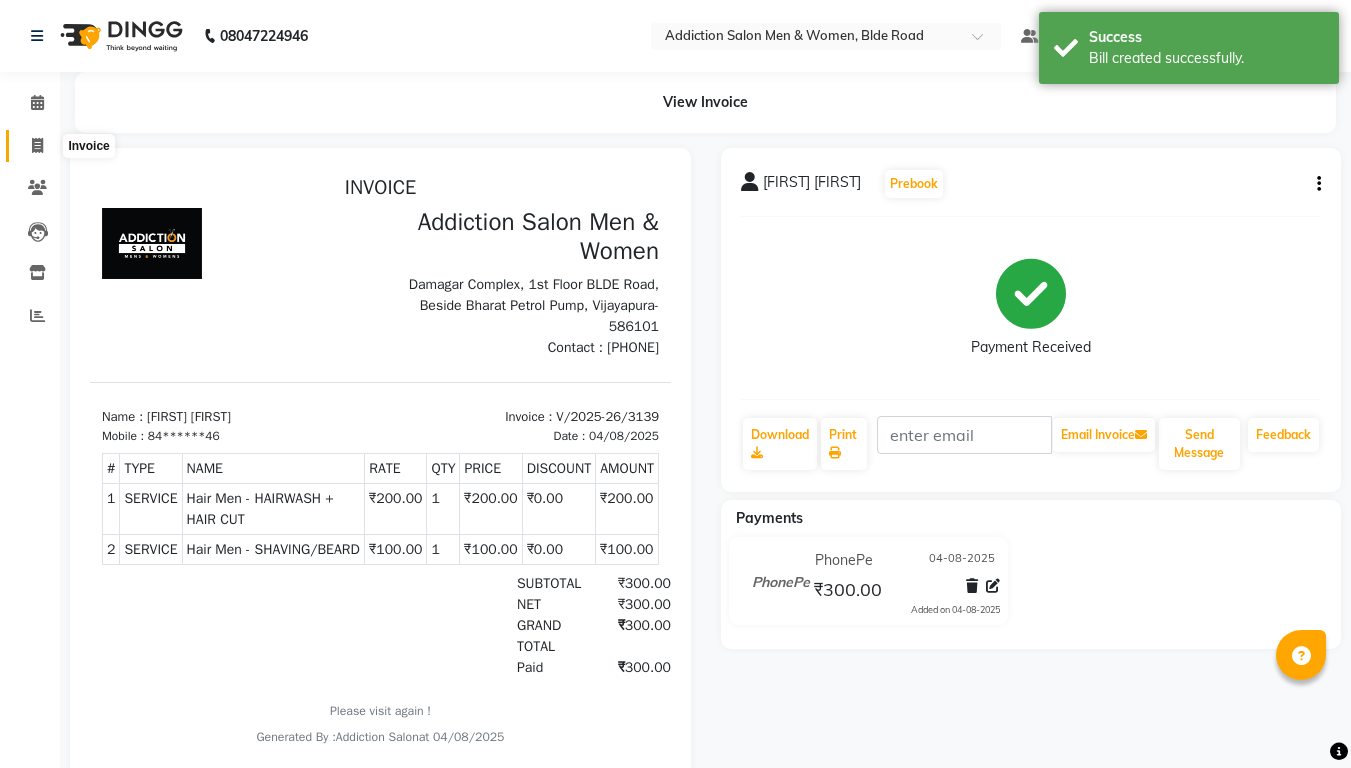 click 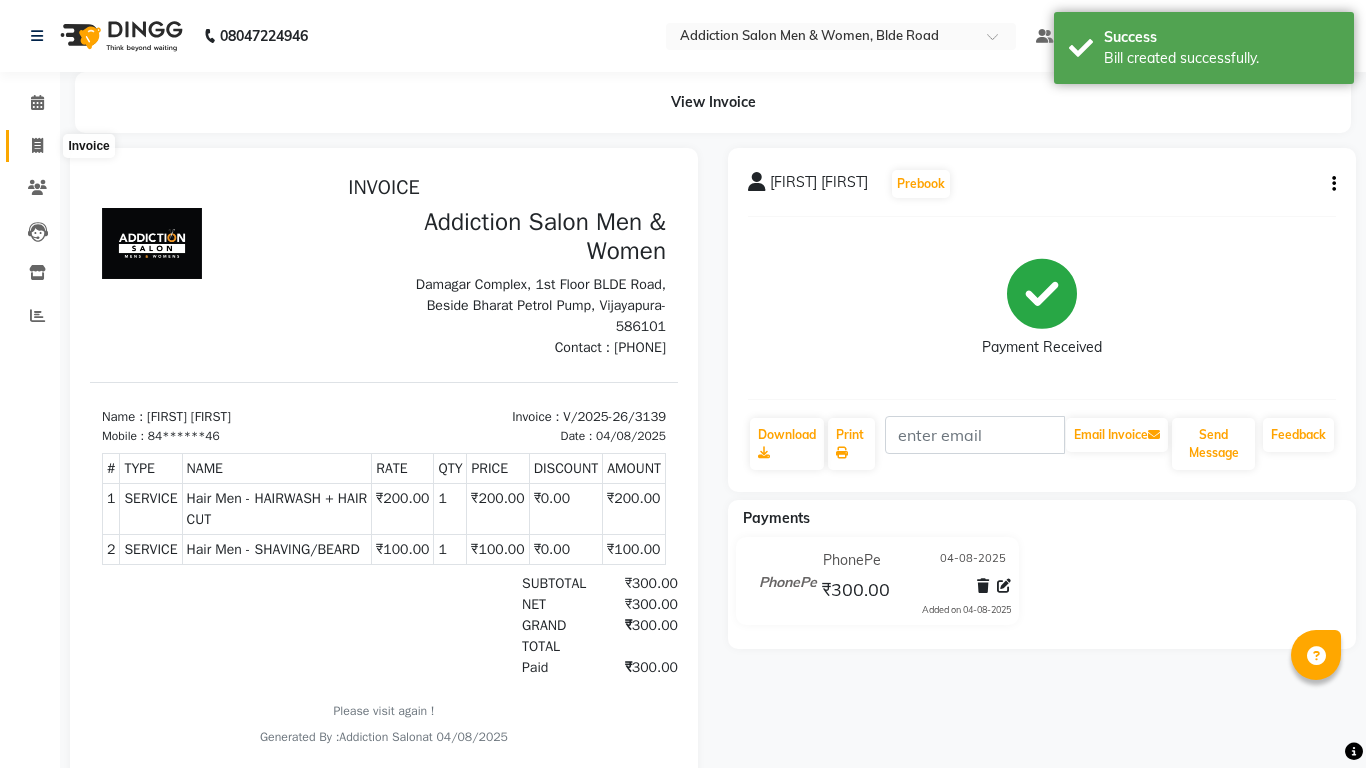 select on "6595" 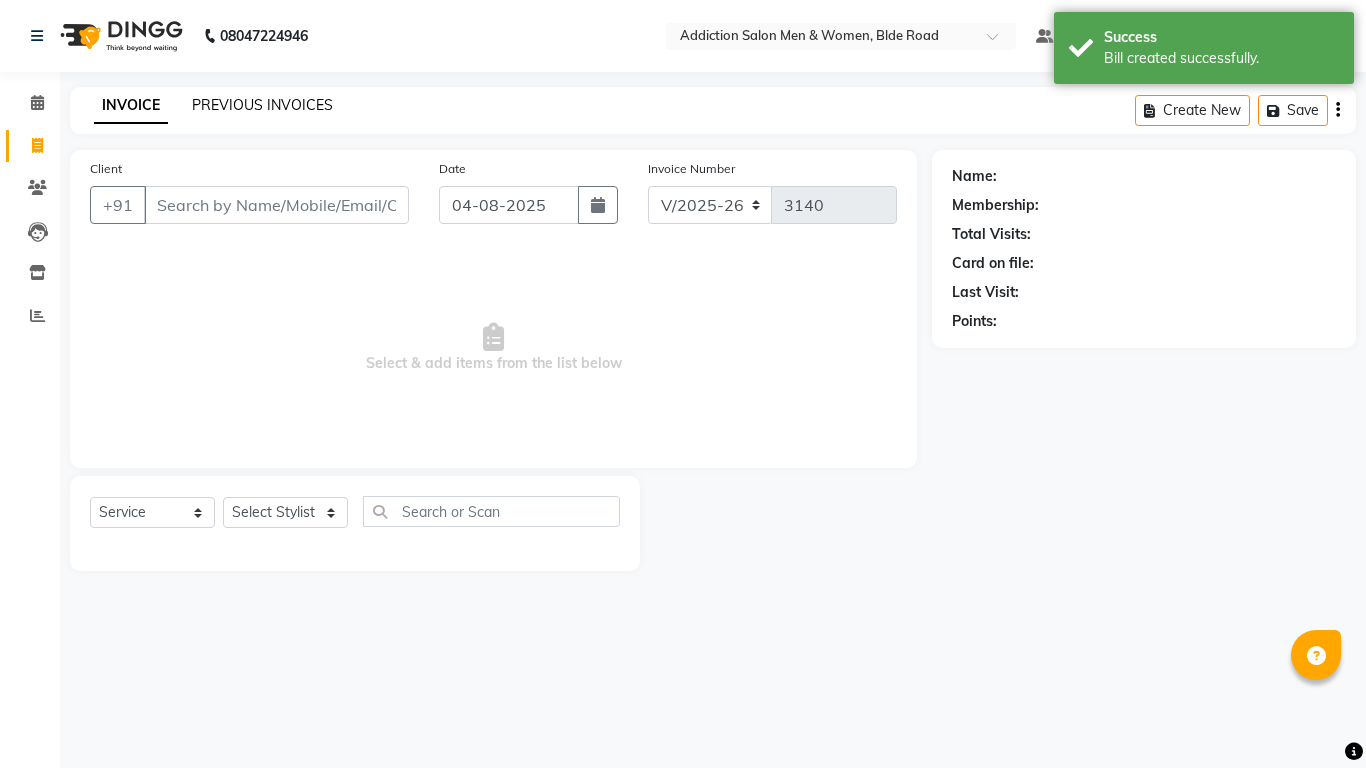 click on "PREVIOUS INVOICES" 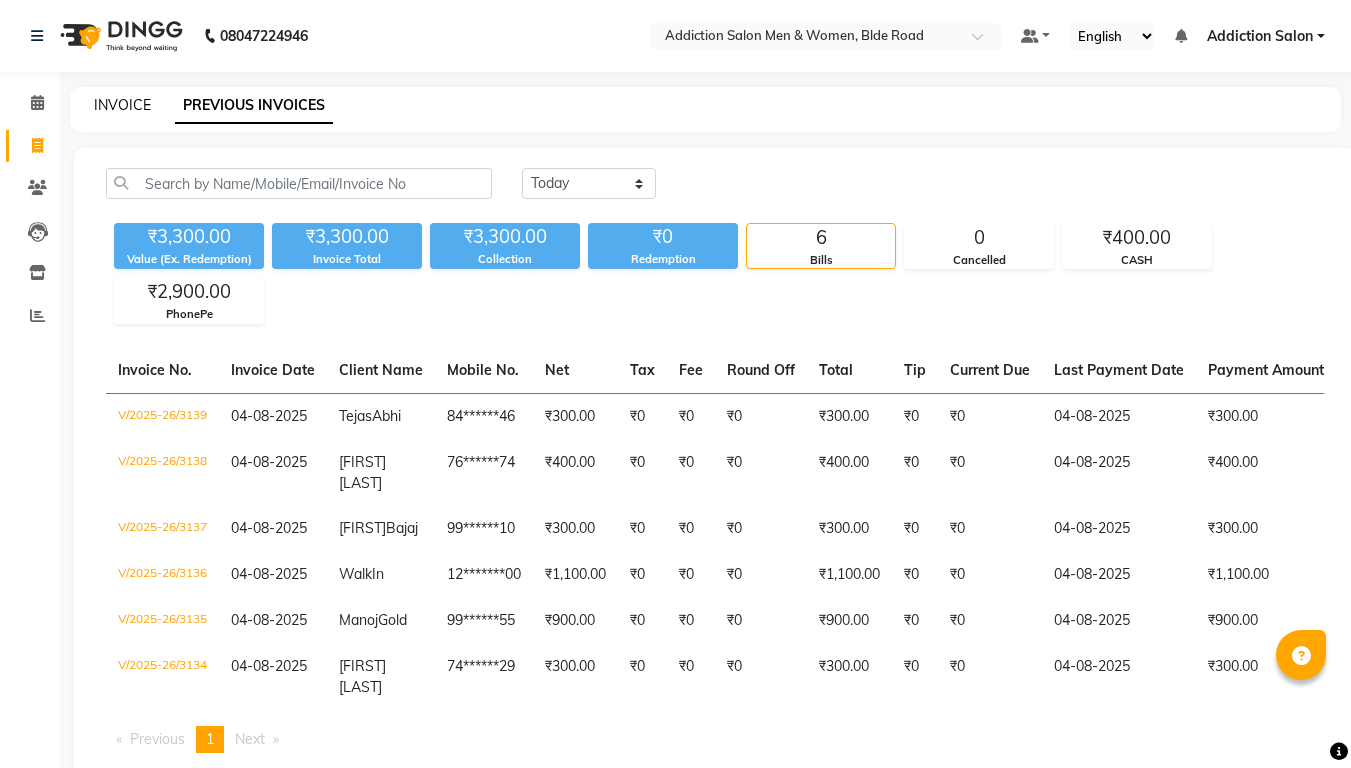 click on "INVOICE" 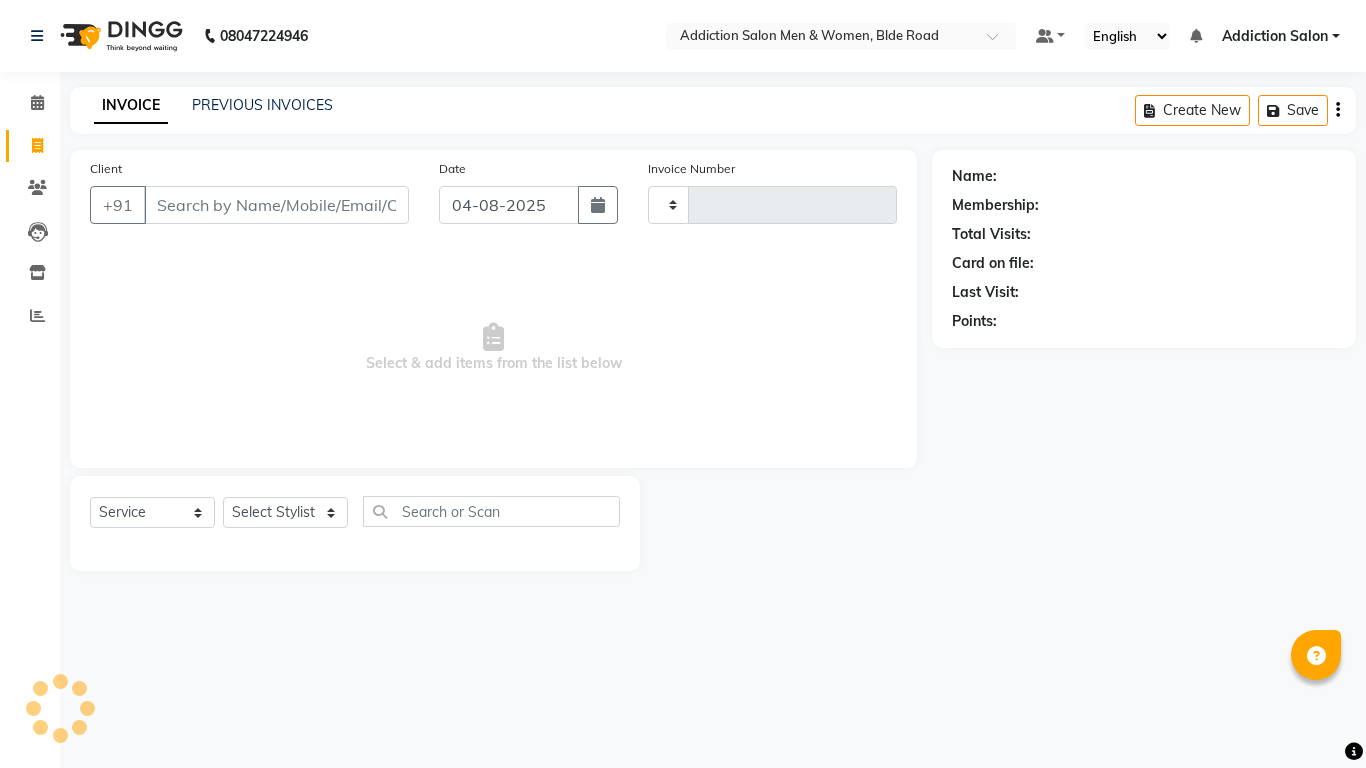 type on "3140" 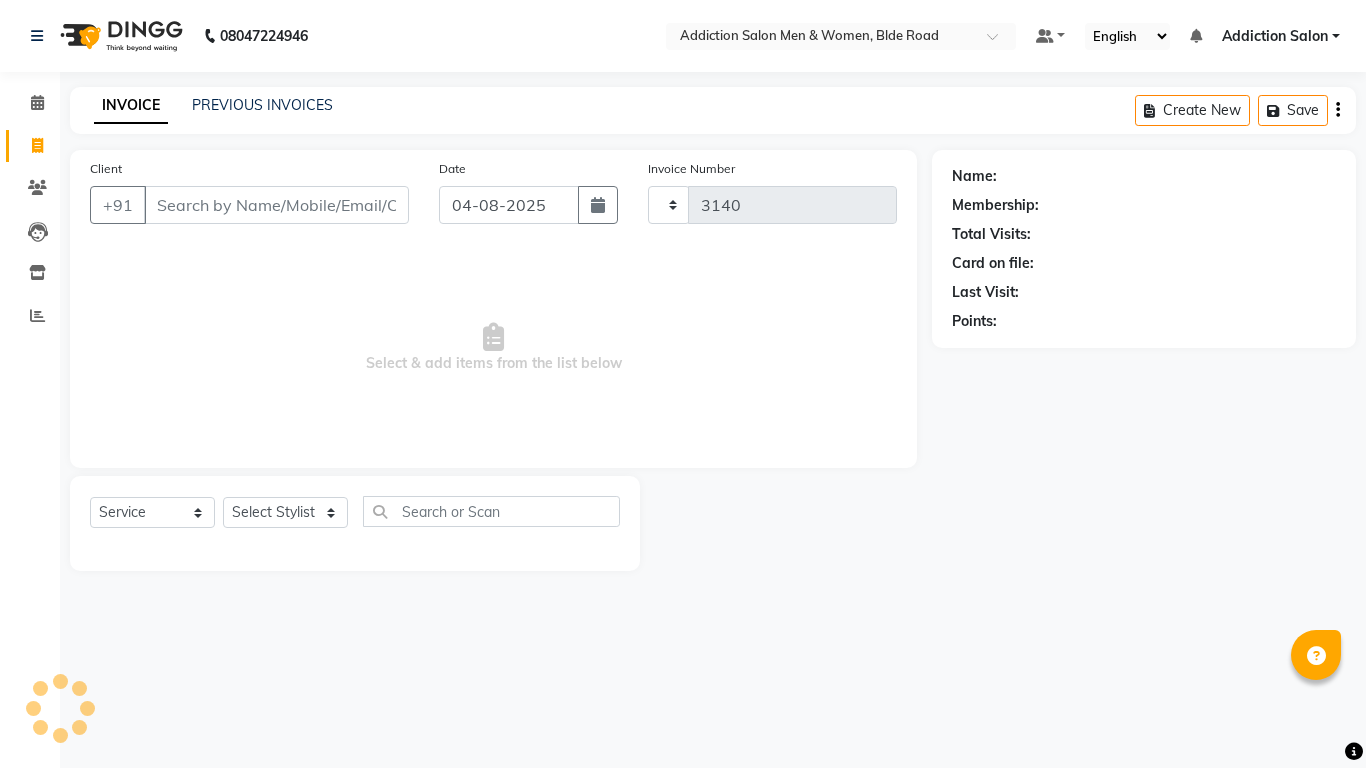 select on "6595" 